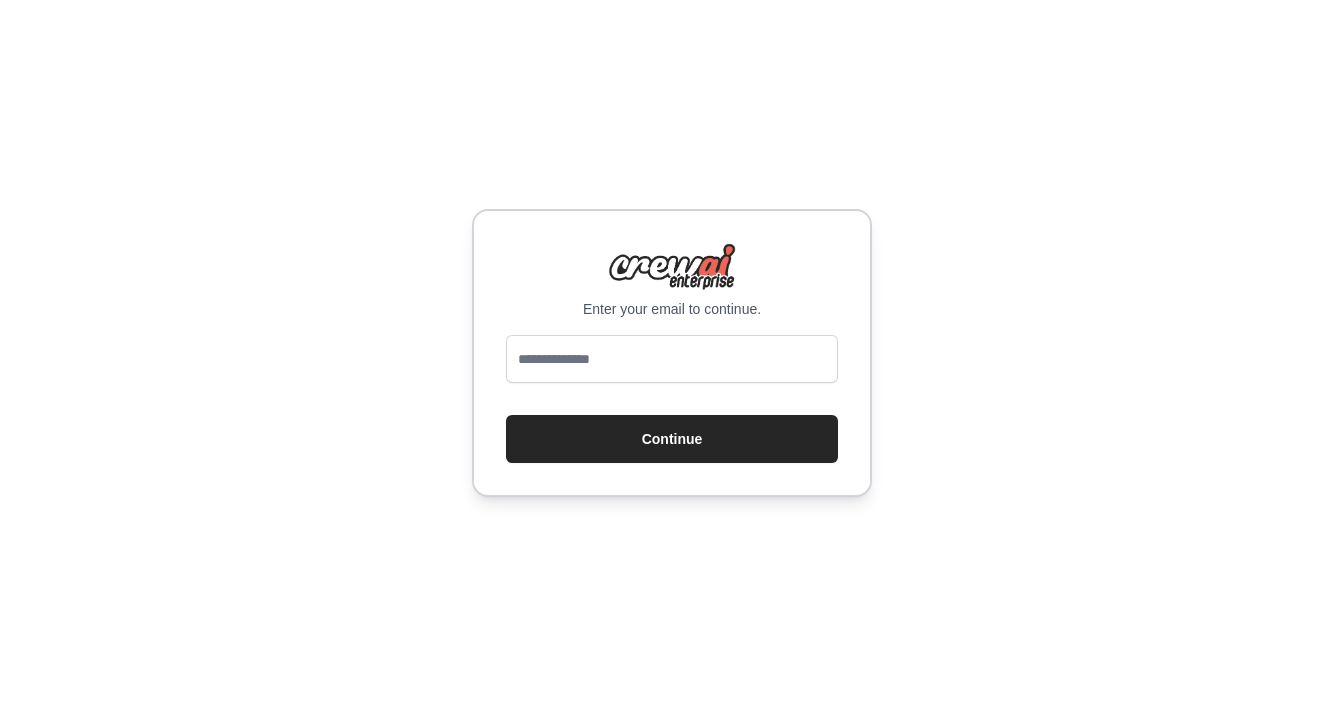 scroll, scrollTop: 0, scrollLeft: 0, axis: both 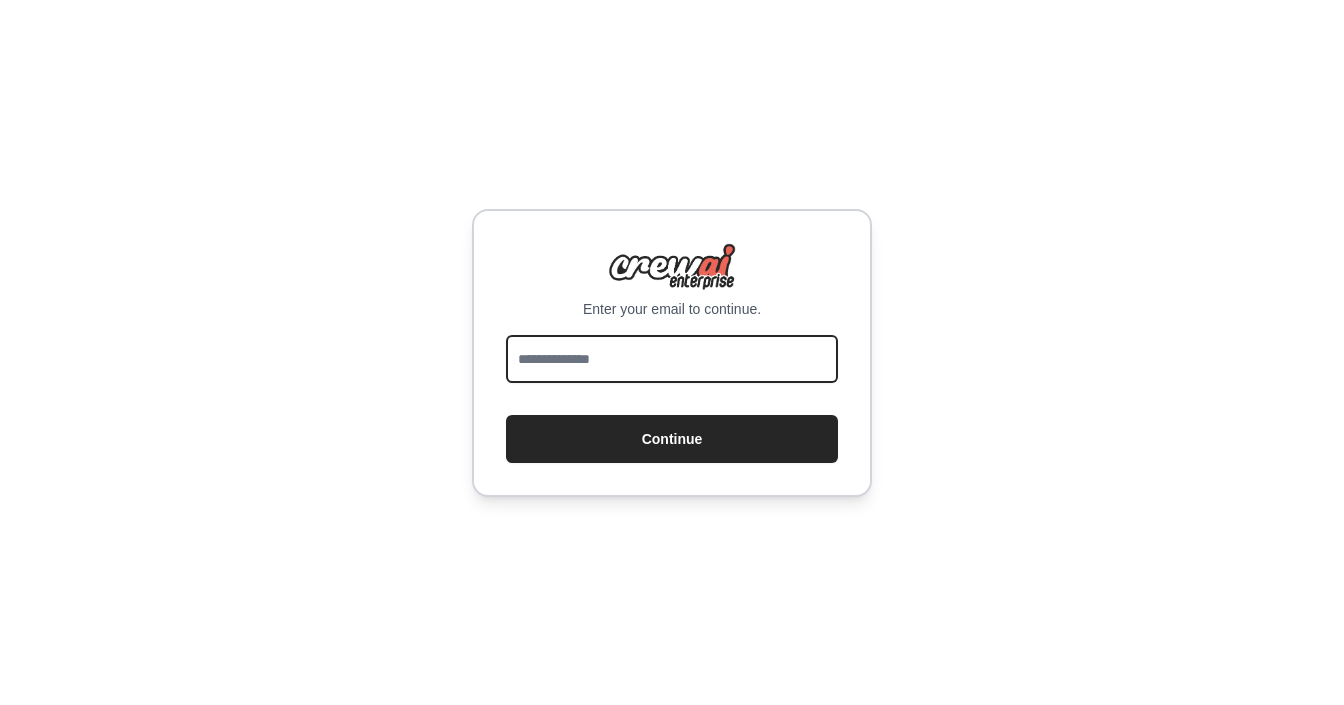 click at bounding box center (672, 359) 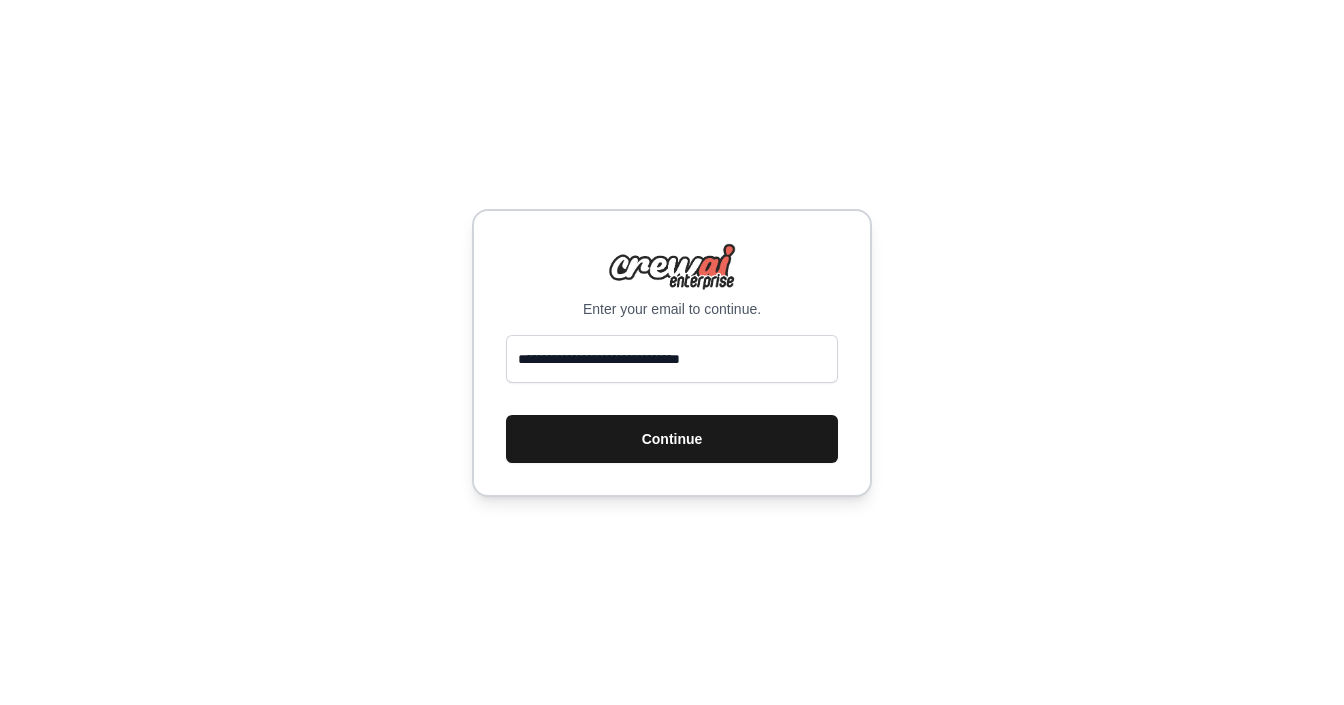 click on "Continue" at bounding box center (672, 439) 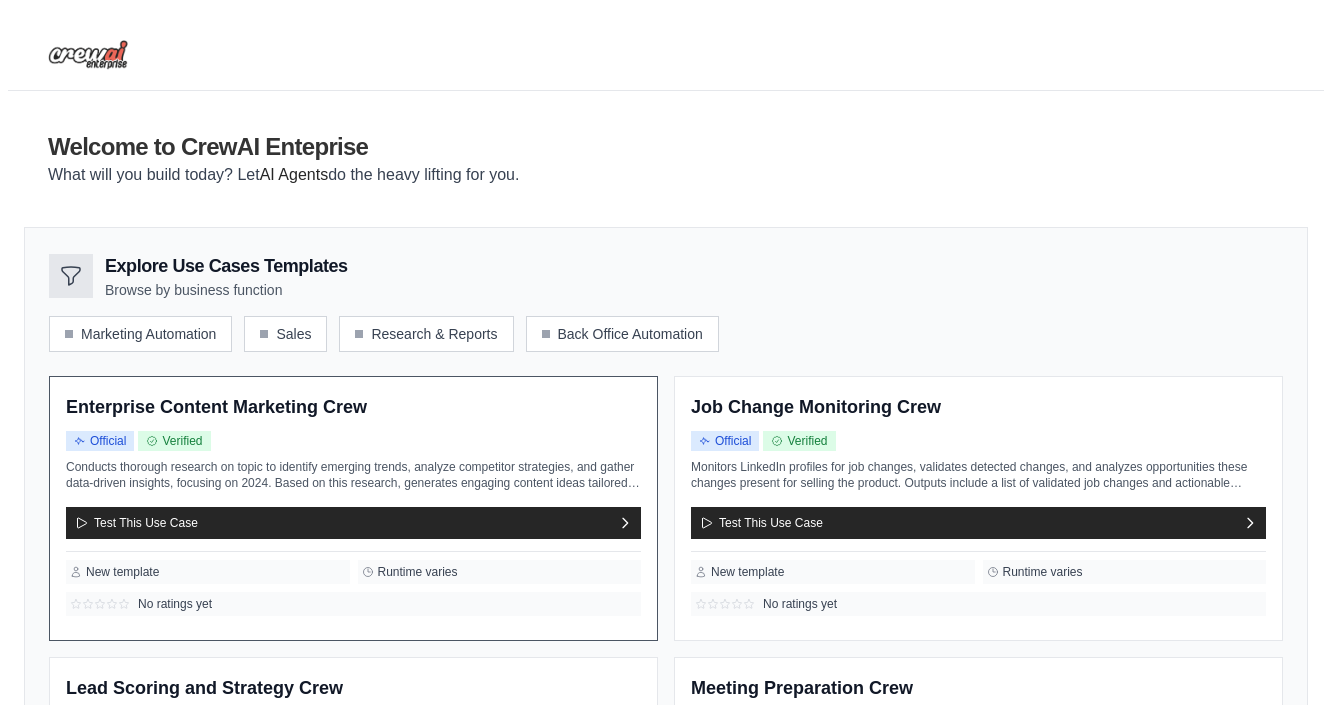 scroll, scrollTop: 0, scrollLeft: 0, axis: both 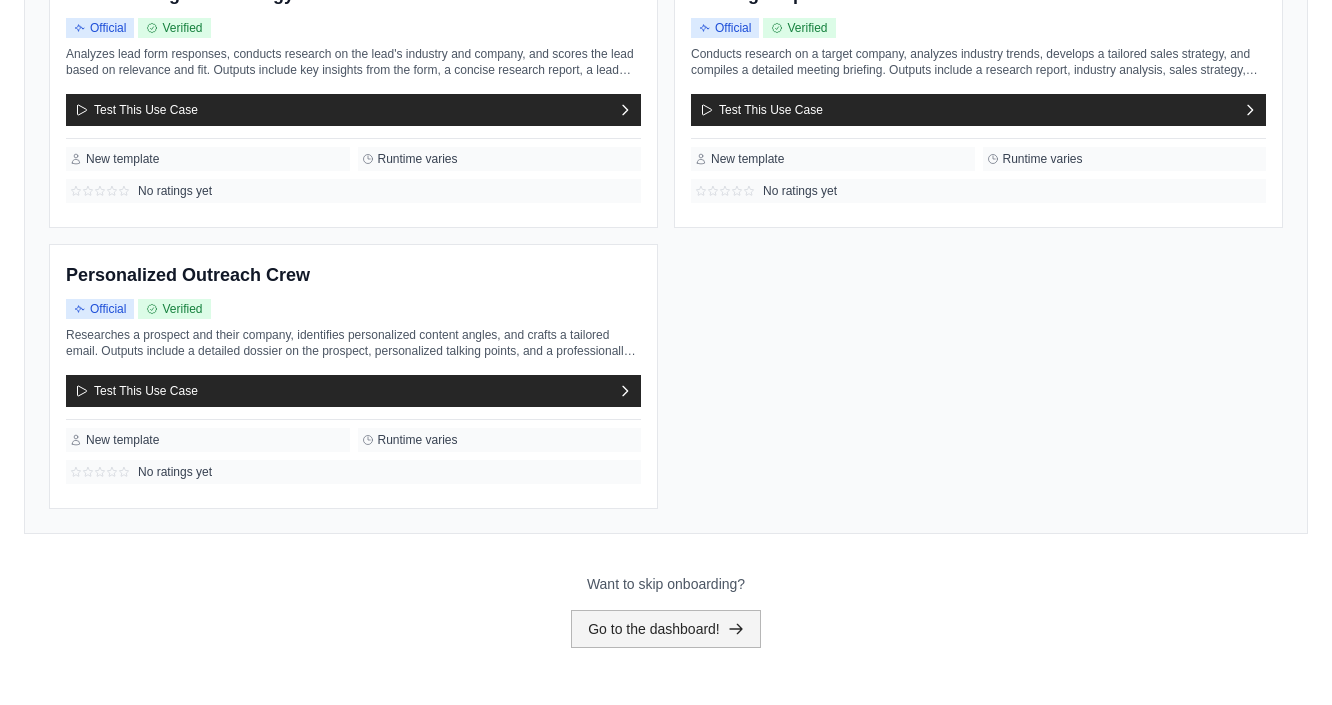 click on "Go to the dashboard!" at bounding box center (666, 629) 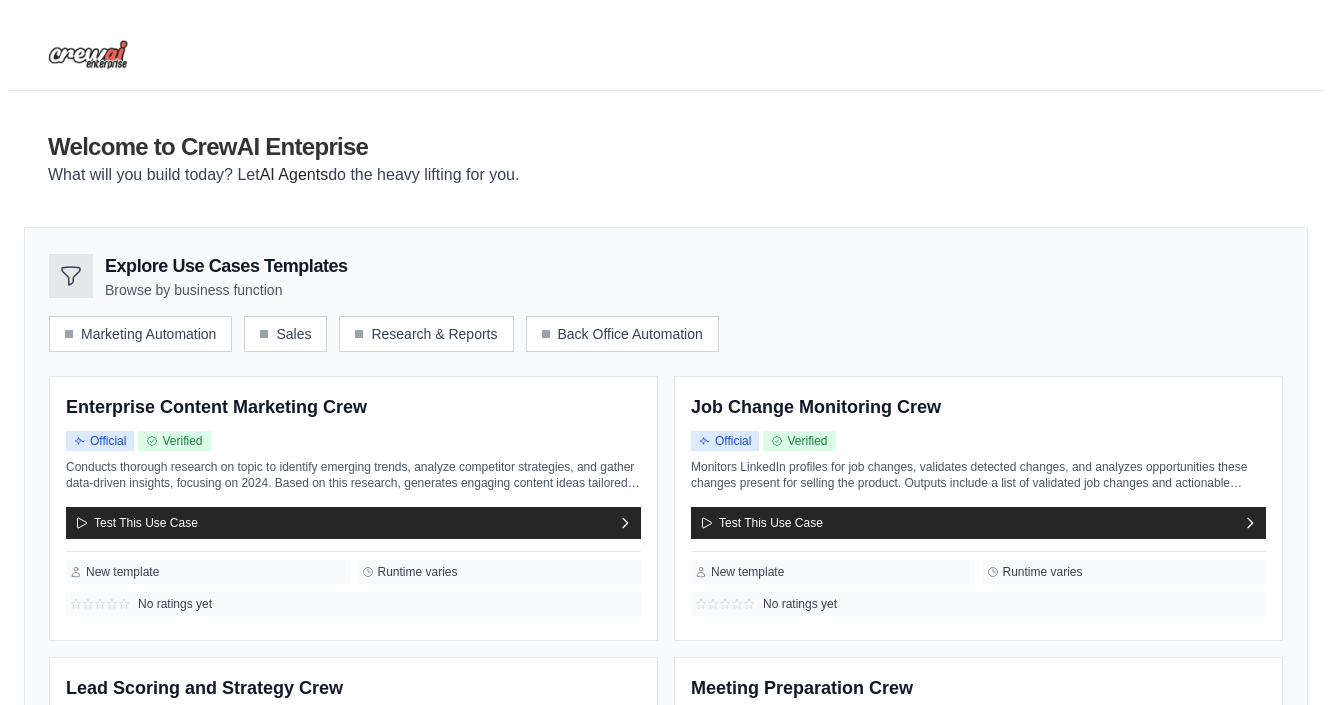 scroll, scrollTop: 694, scrollLeft: 0, axis: vertical 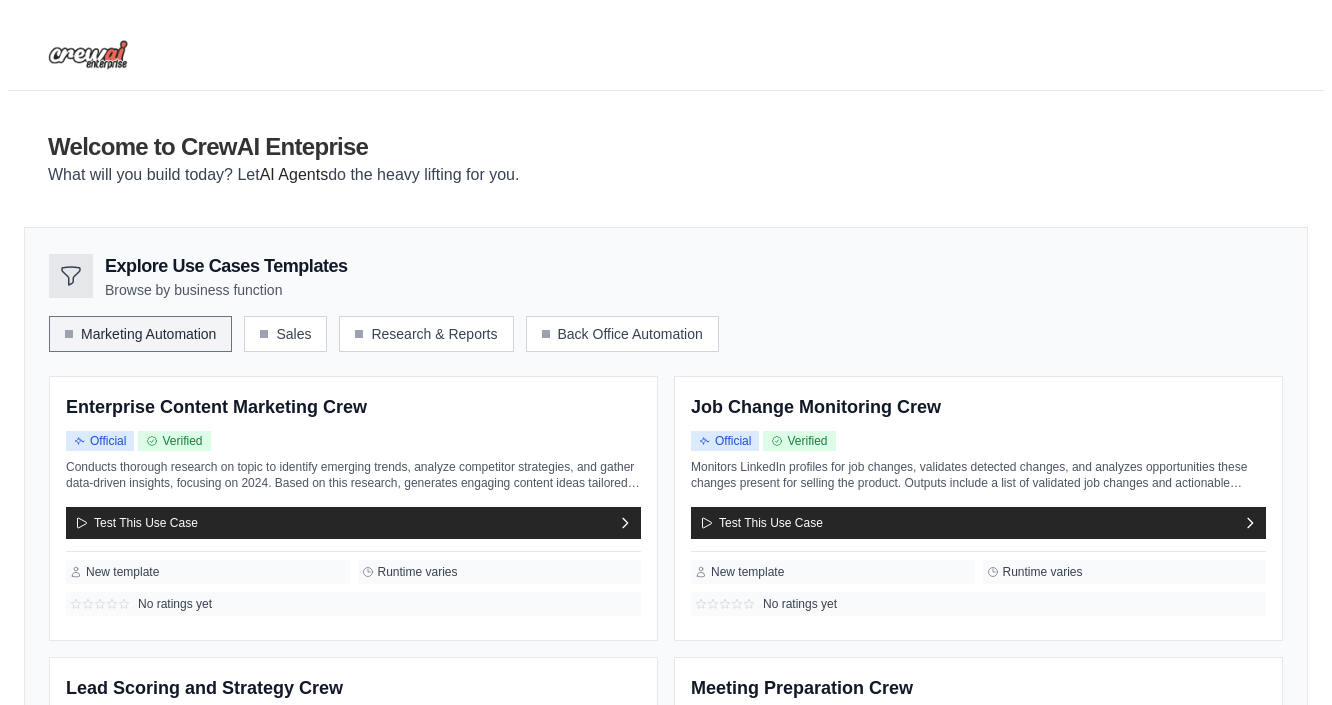 click on "Marketing Automation" at bounding box center [140, 334] 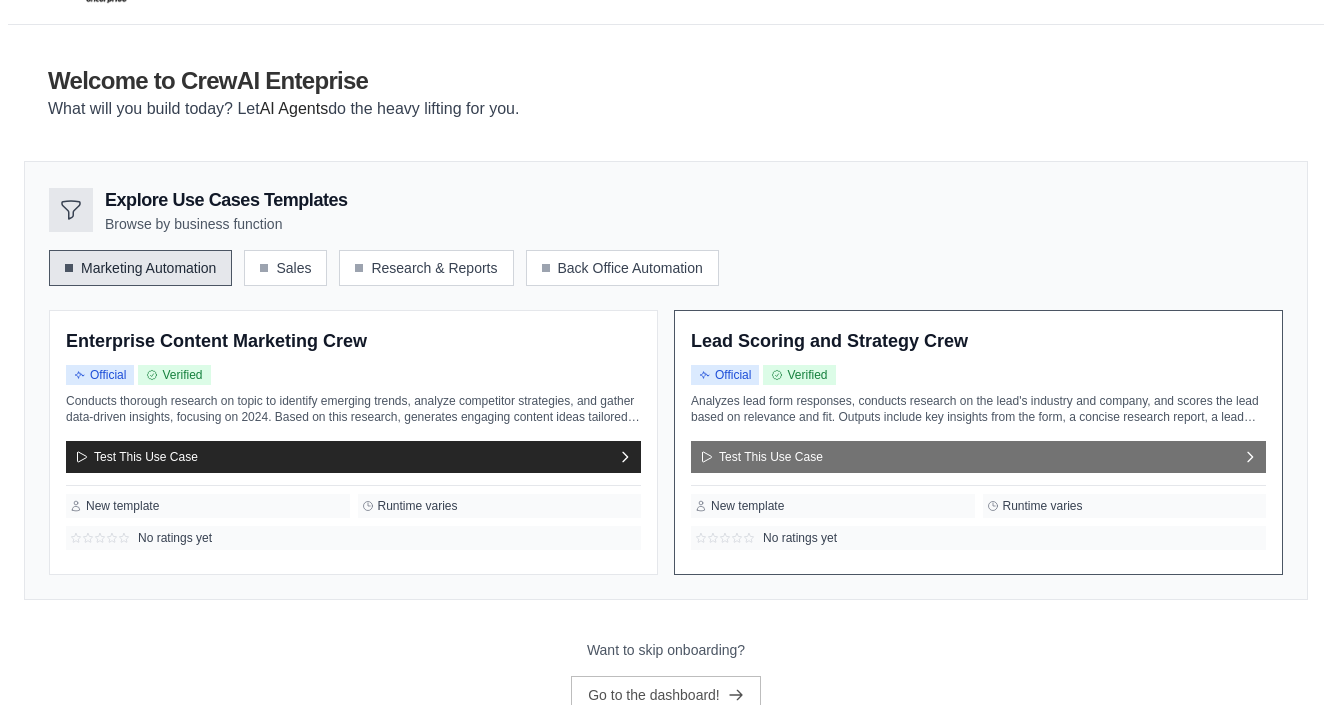 scroll, scrollTop: 133, scrollLeft: 0, axis: vertical 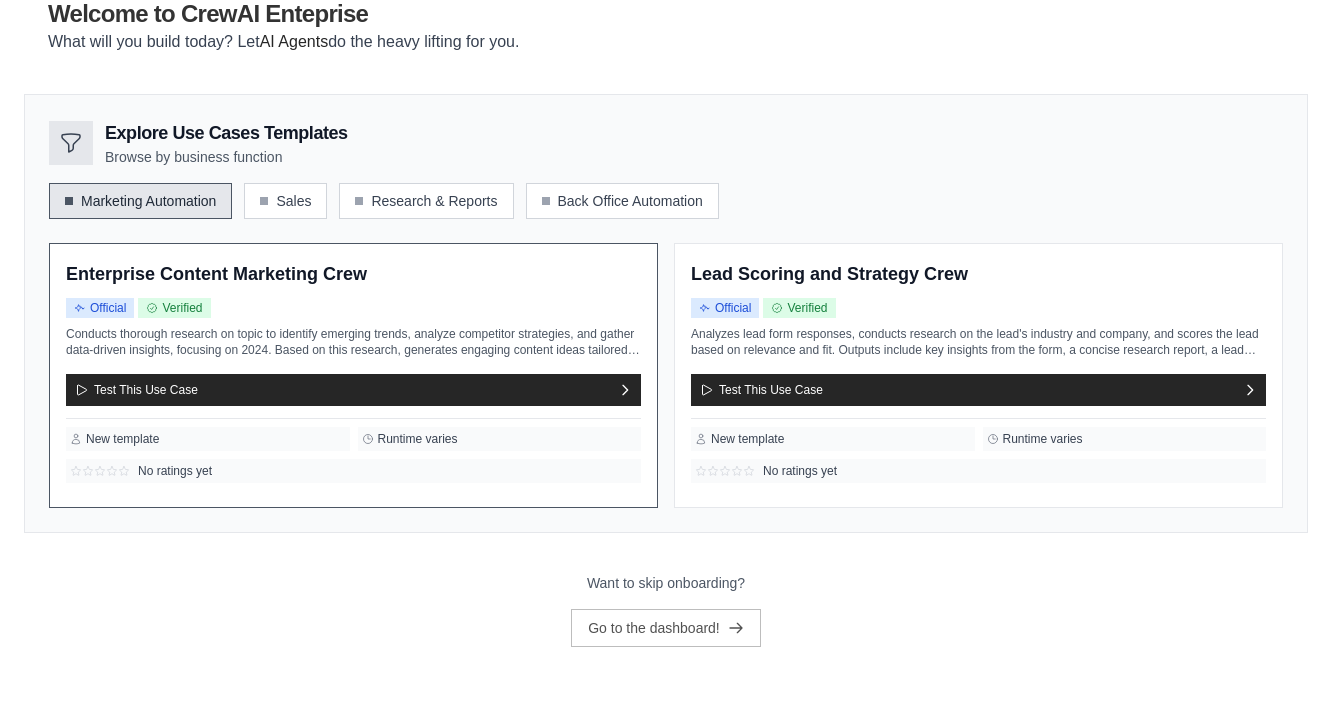 click on "Official
Verified" at bounding box center [353, 308] 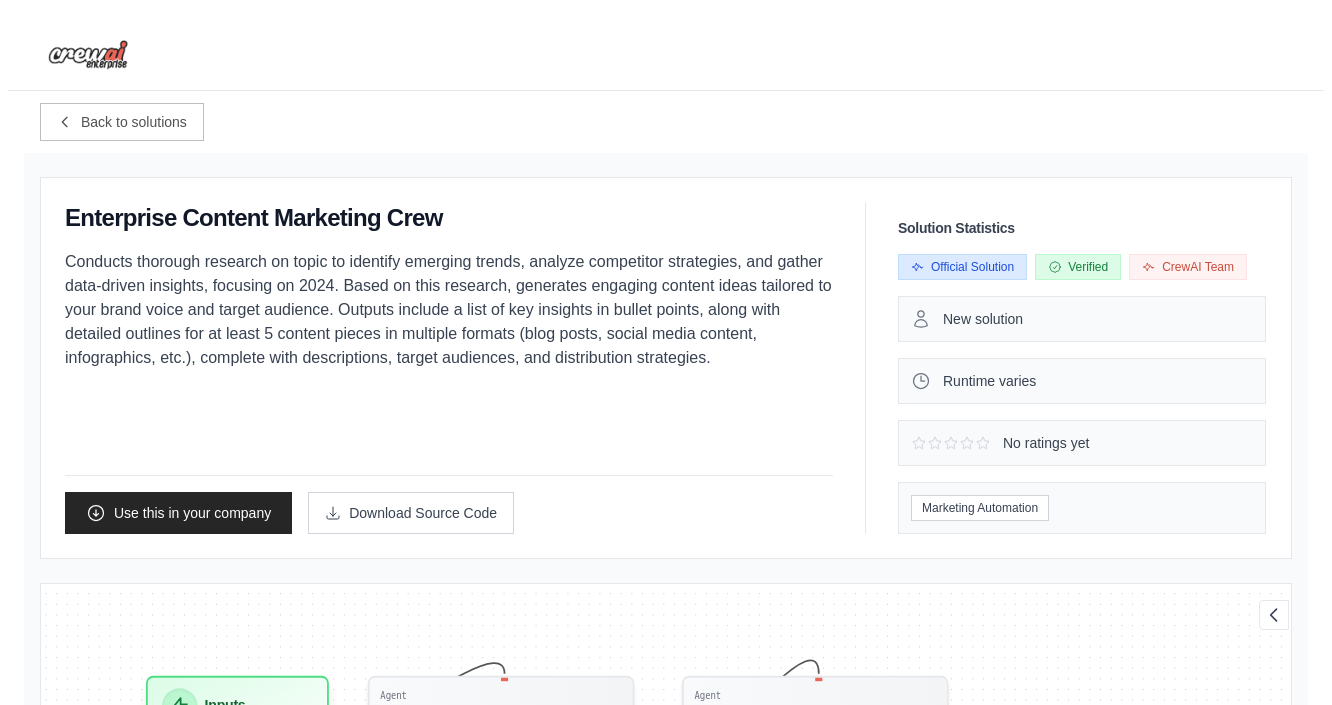 scroll, scrollTop: 0, scrollLeft: 0, axis: both 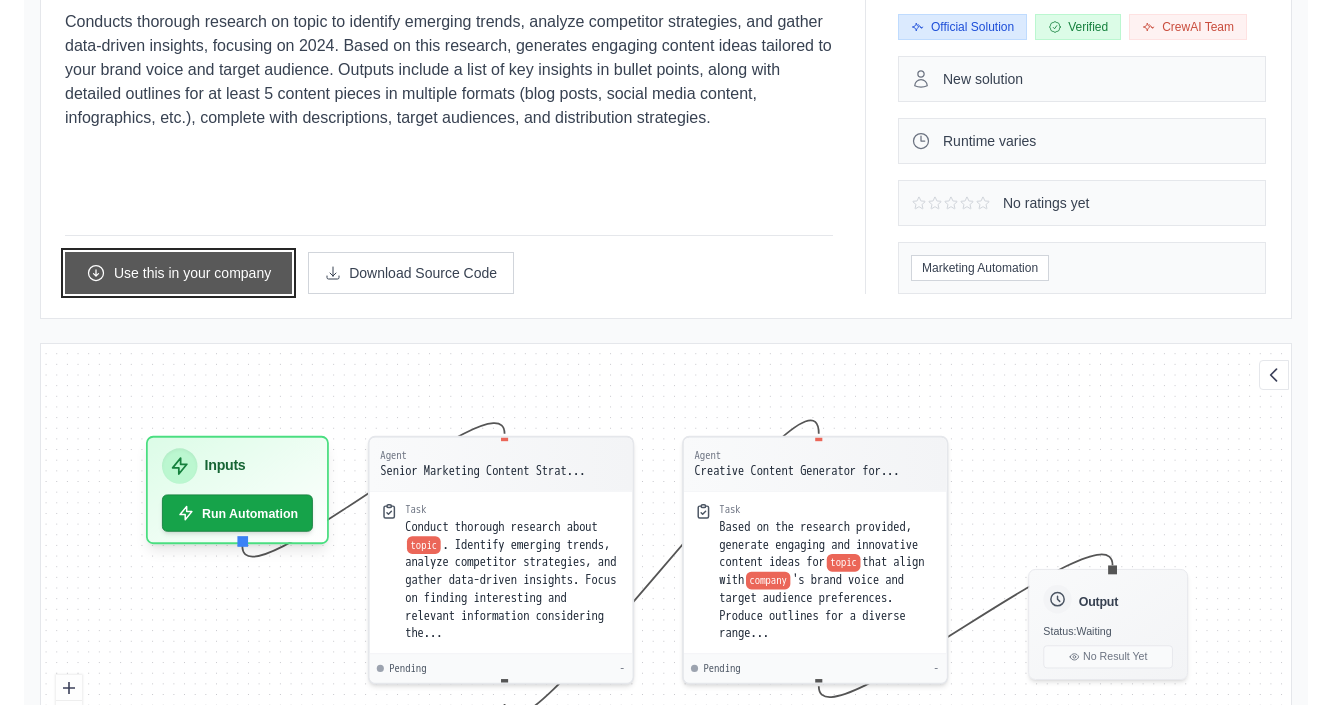click on "Use this in your company" at bounding box center [178, 273] 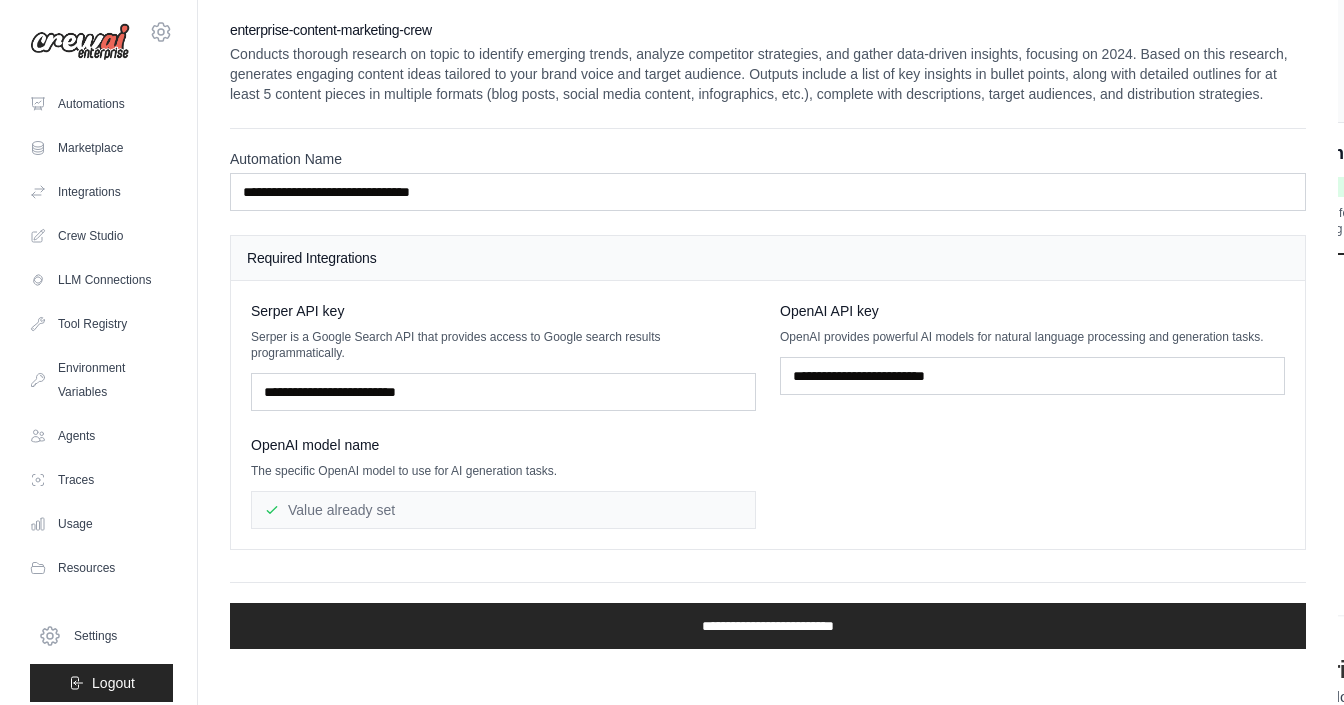 scroll, scrollTop: 0, scrollLeft: 0, axis: both 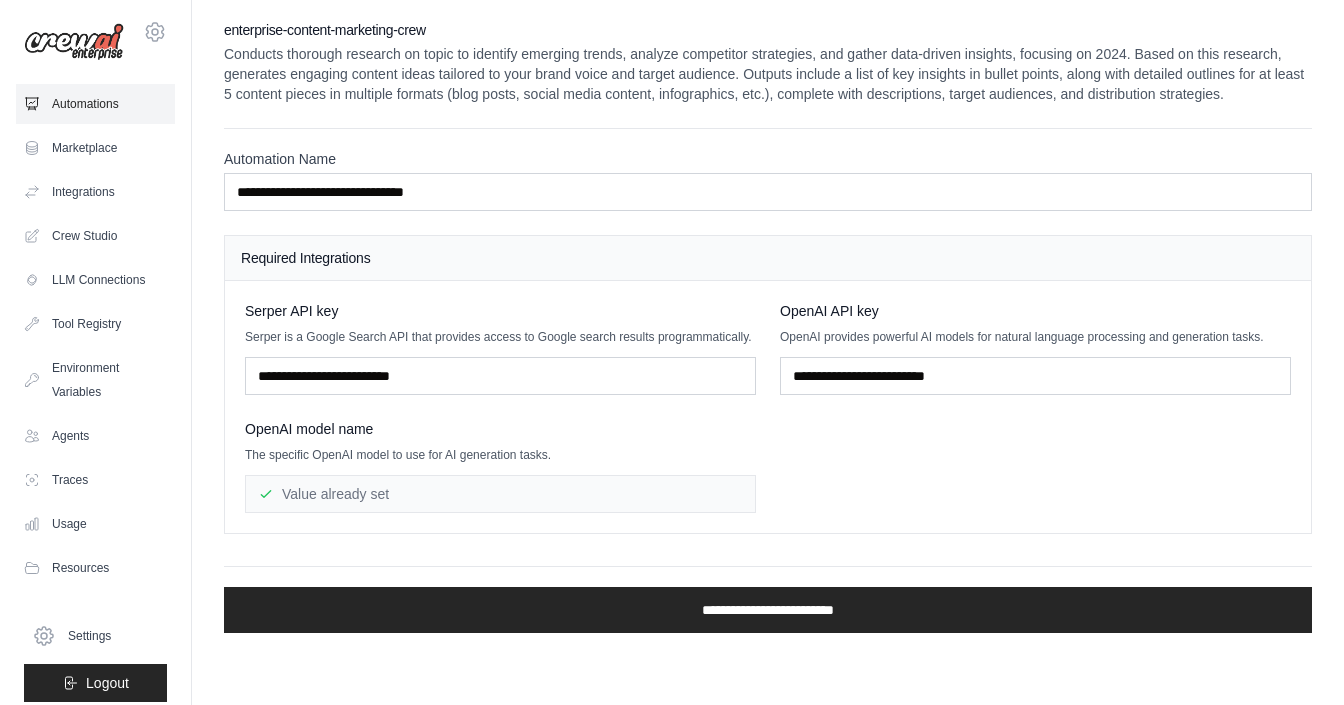 click on "Automations" at bounding box center [95, 104] 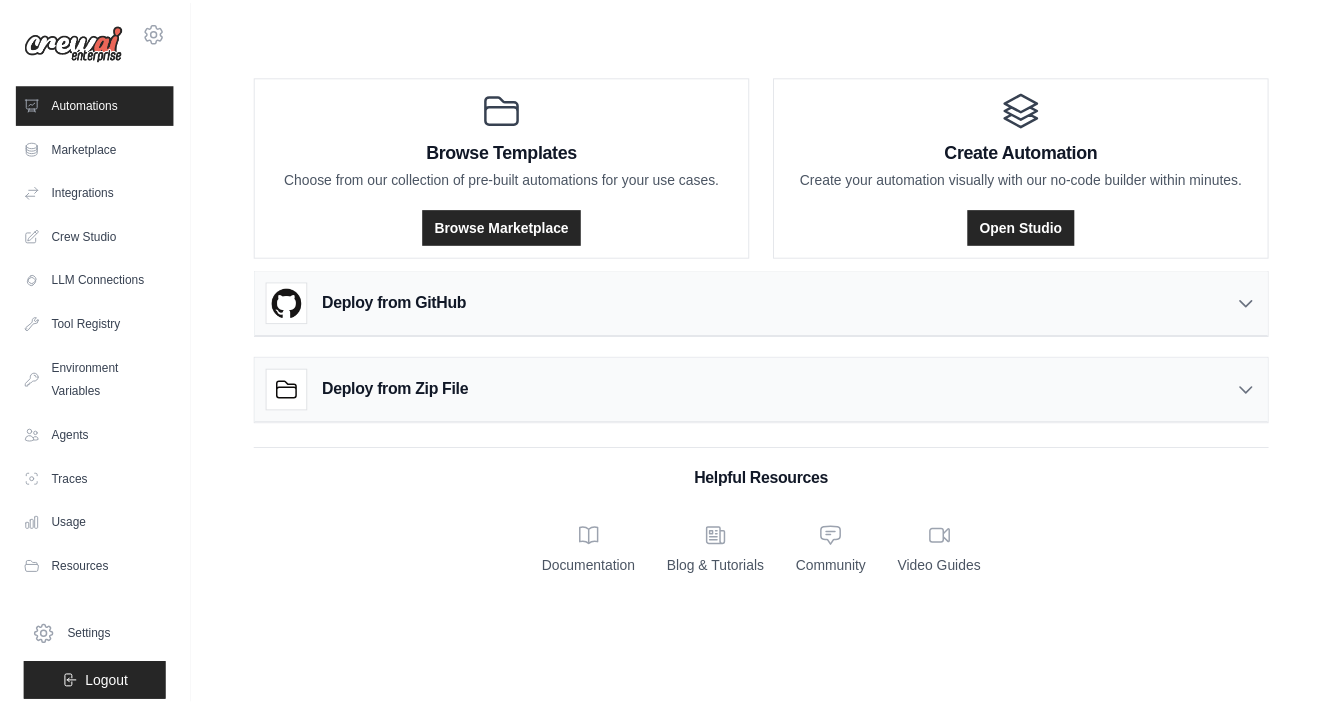 scroll, scrollTop: 0, scrollLeft: 0, axis: both 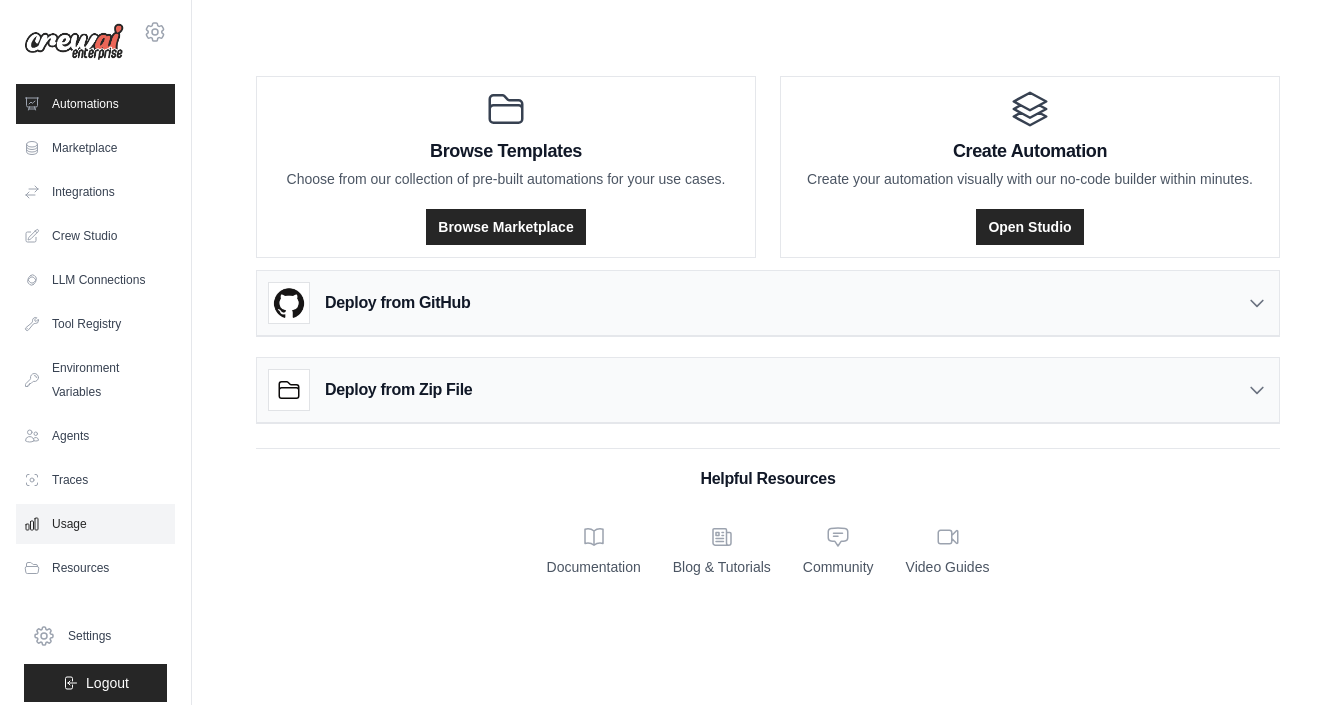 click on "Usage" at bounding box center [95, 524] 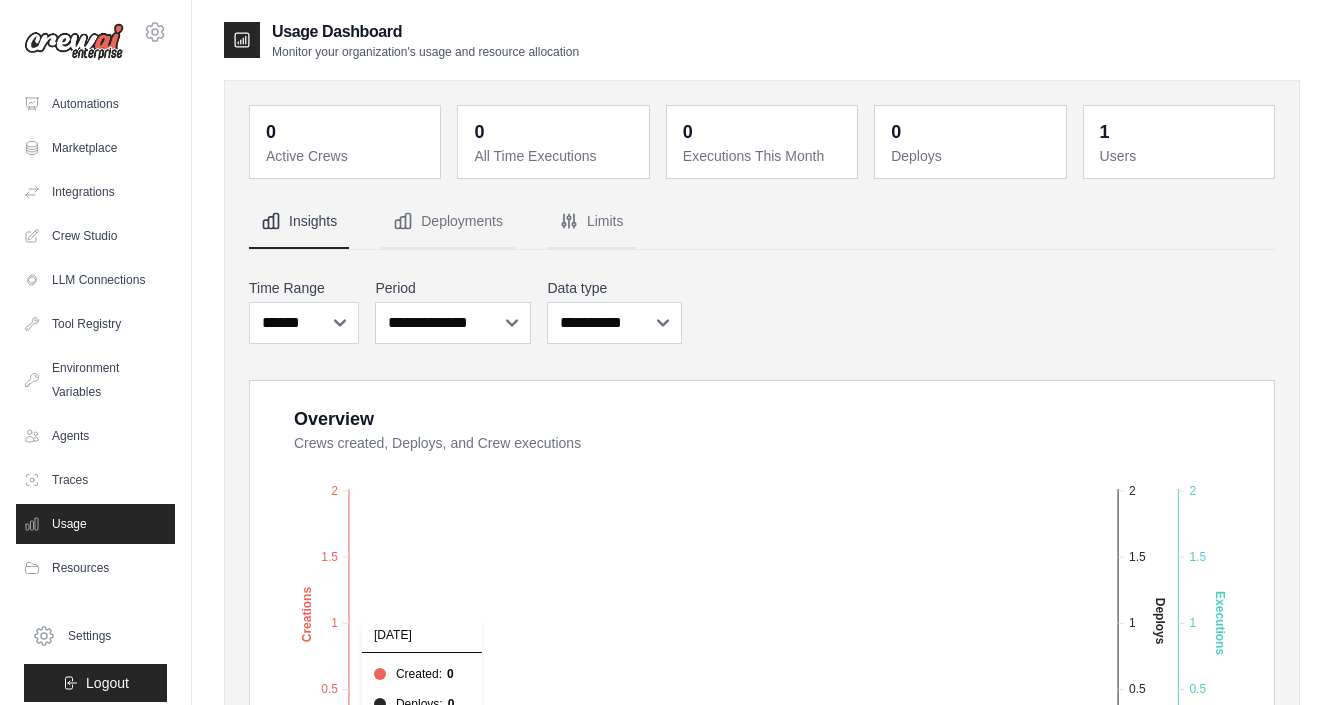 scroll, scrollTop: 0, scrollLeft: 0, axis: both 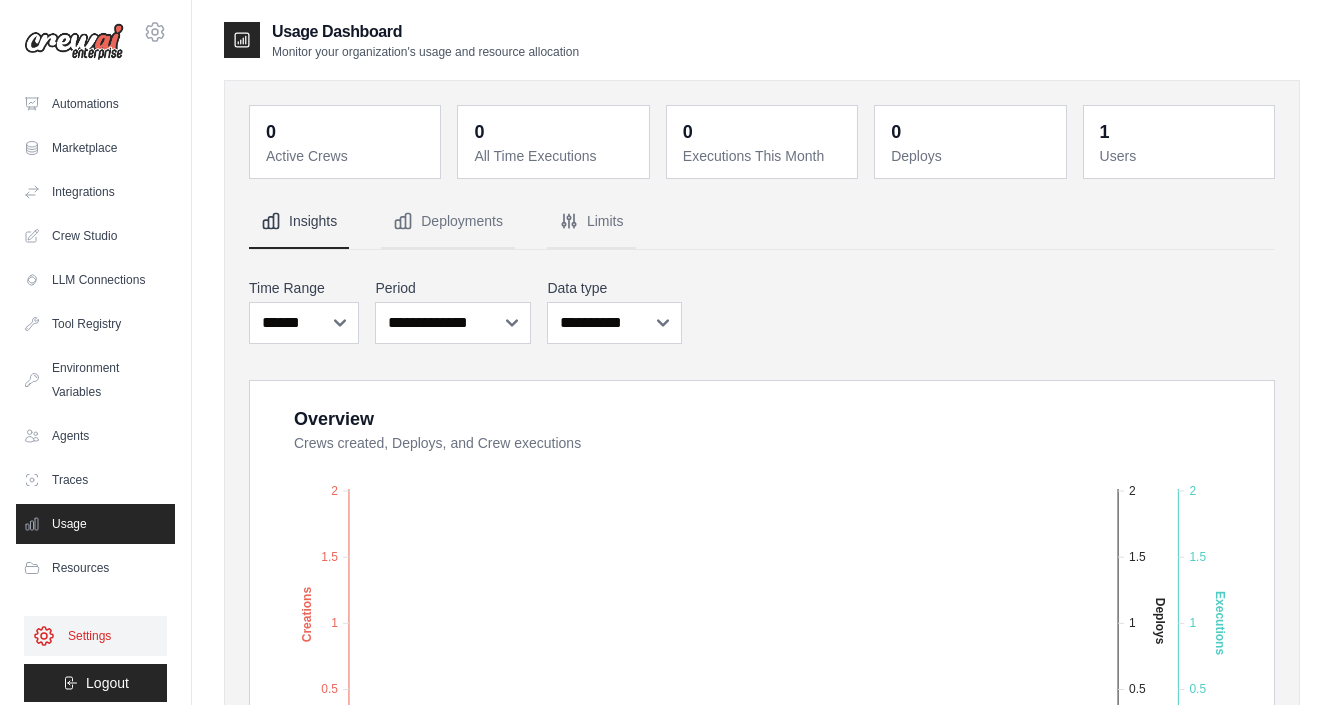click on "Settings" at bounding box center [95, 636] 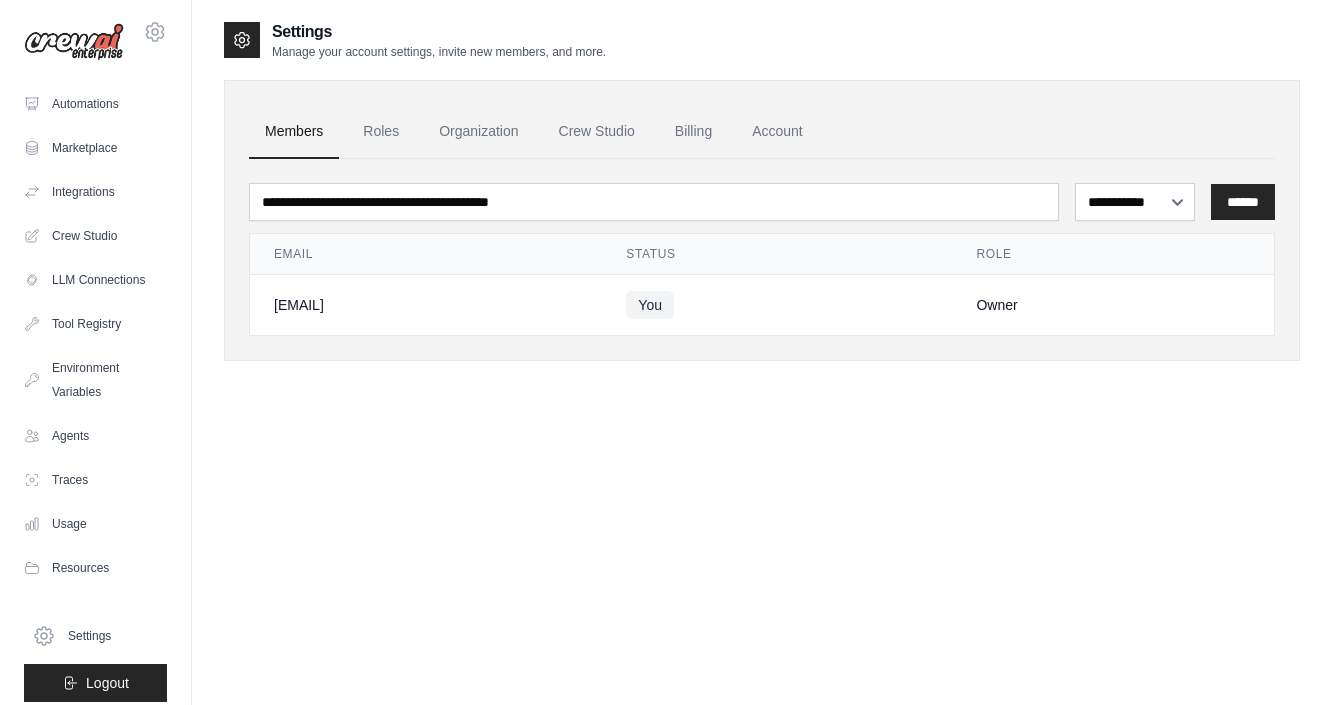 scroll, scrollTop: 0, scrollLeft: 0, axis: both 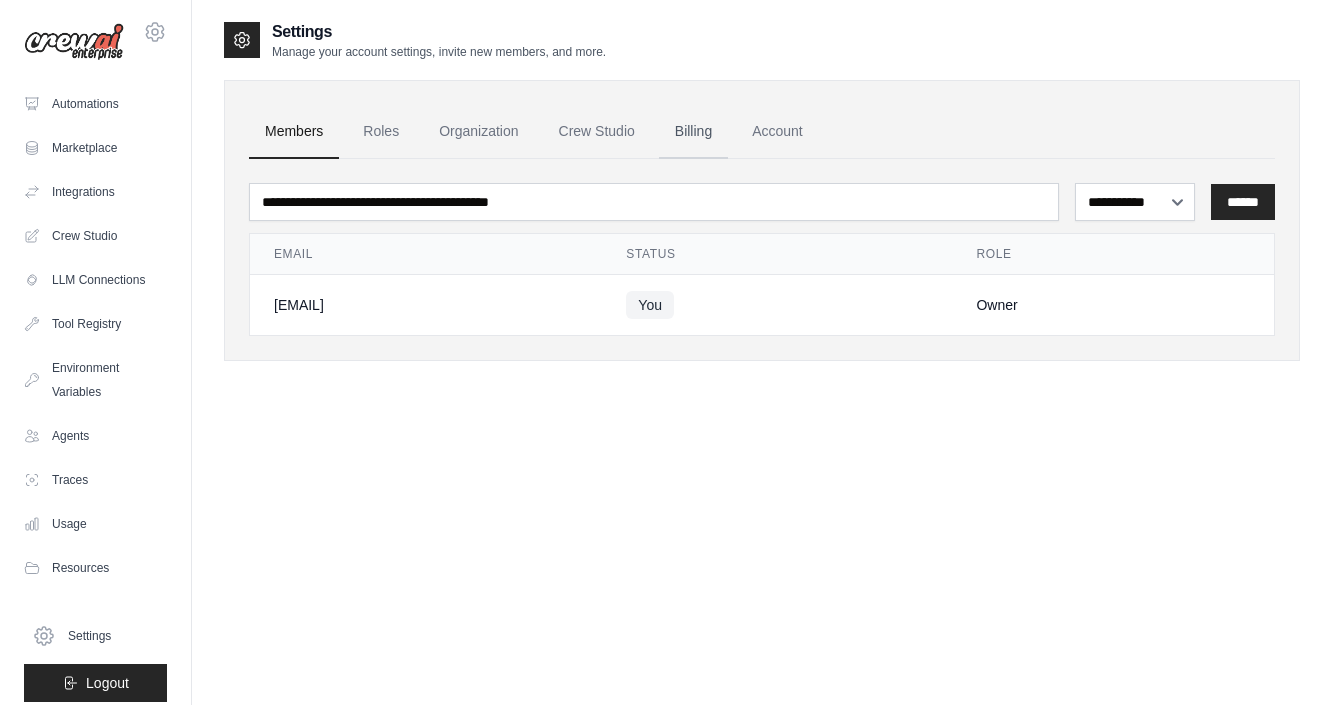 click on "Billing" at bounding box center [693, 132] 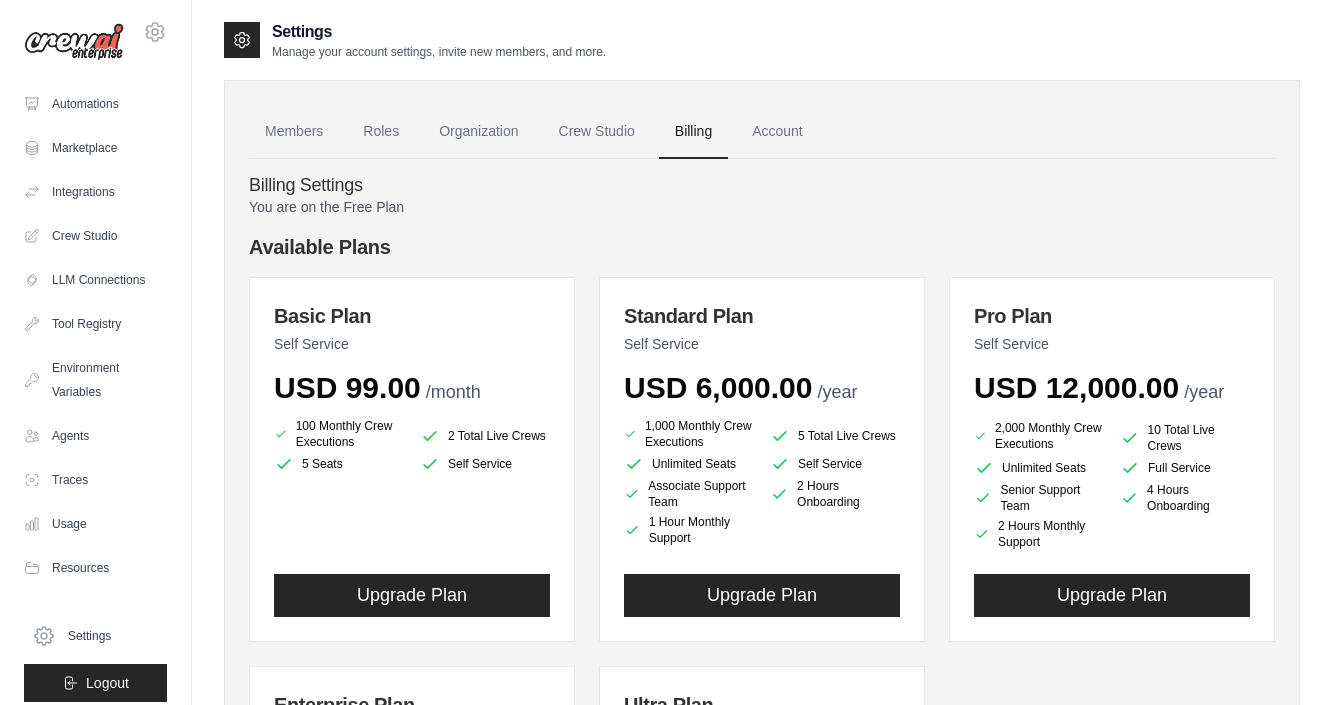 scroll, scrollTop: 0, scrollLeft: 0, axis: both 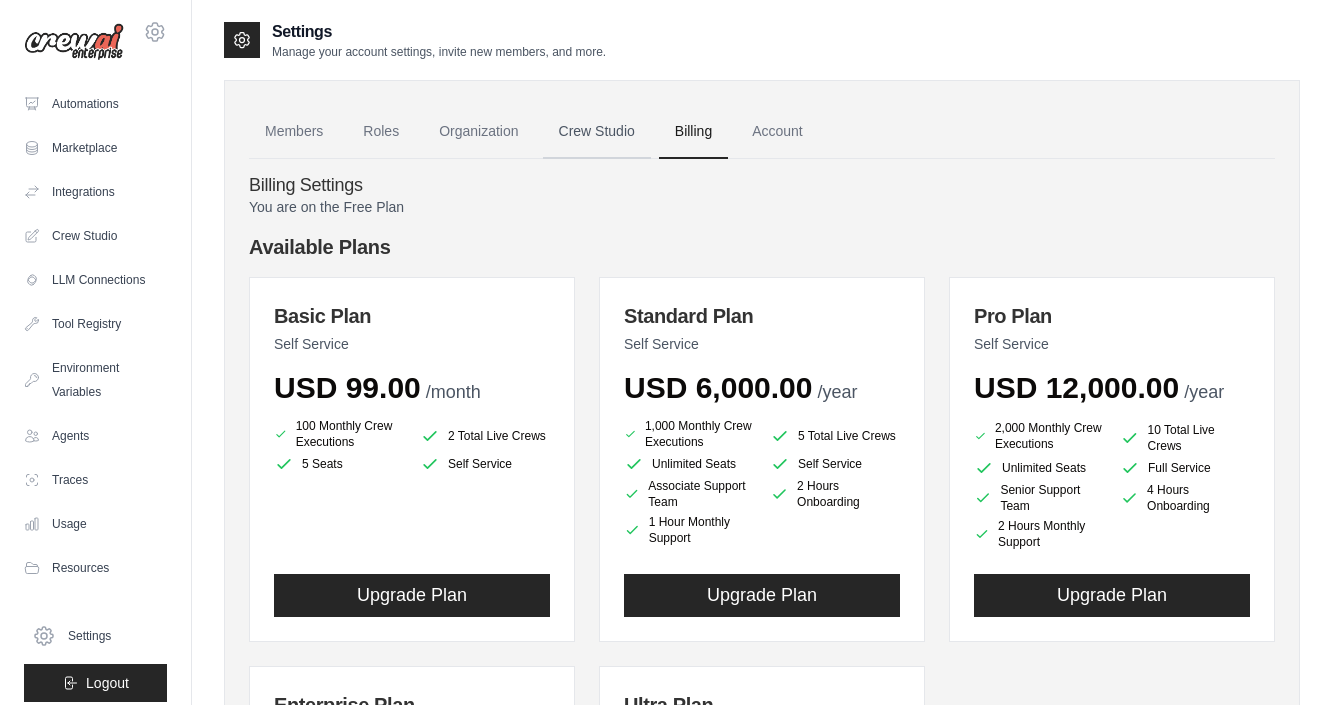 drag, startPoint x: 613, startPoint y: 128, endPoint x: 624, endPoint y: 135, distance: 13.038404 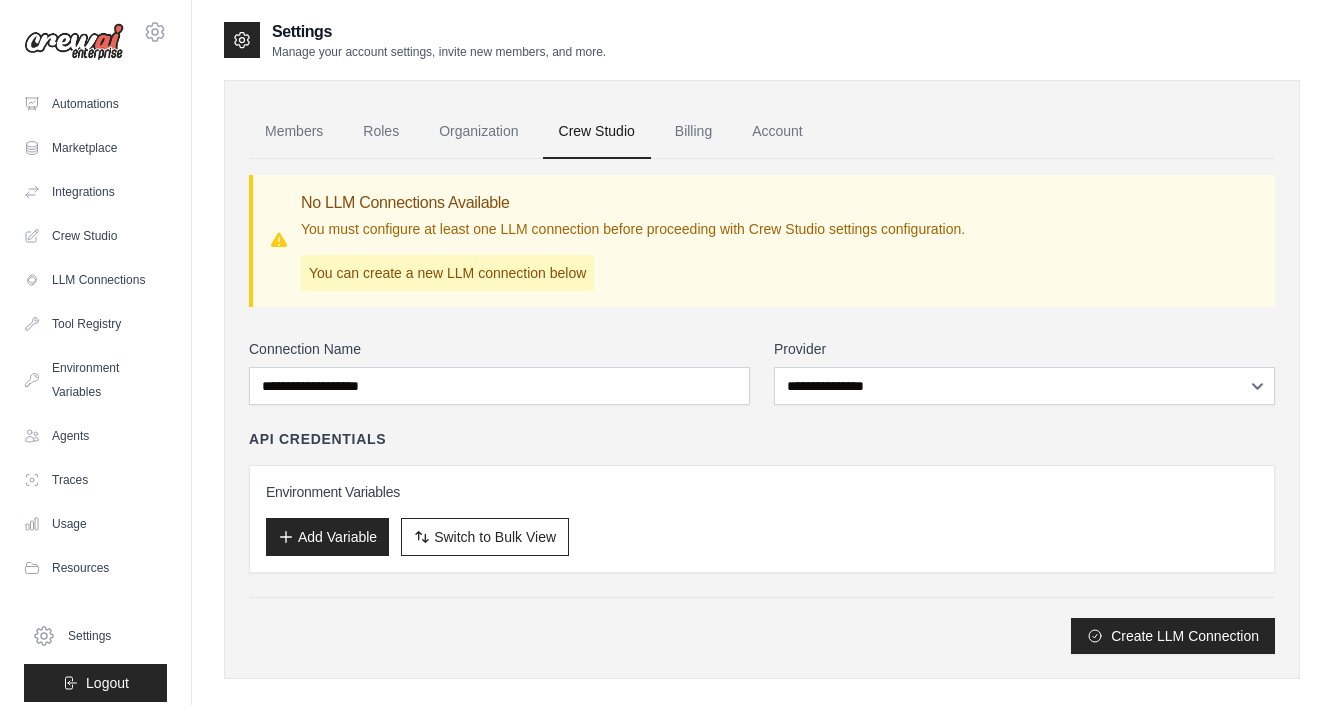 scroll, scrollTop: 0, scrollLeft: 0, axis: both 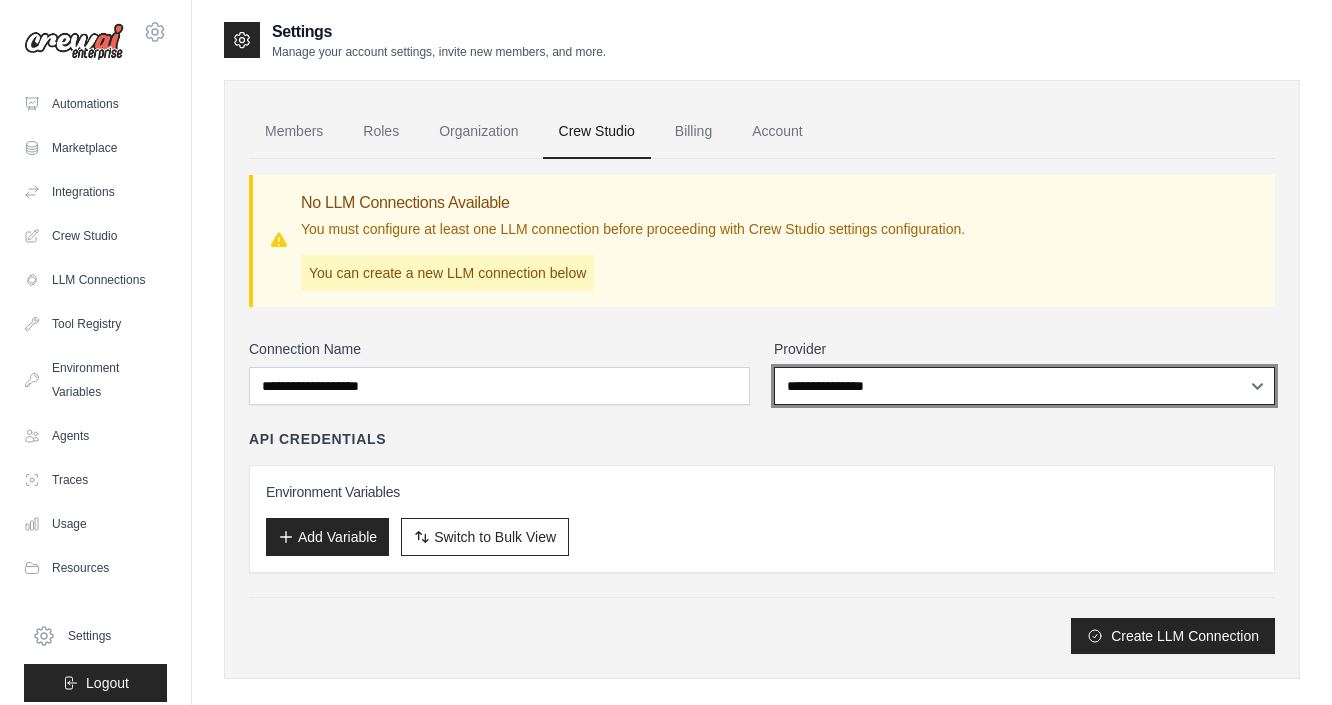 click on "**********" at bounding box center [1024, 386] 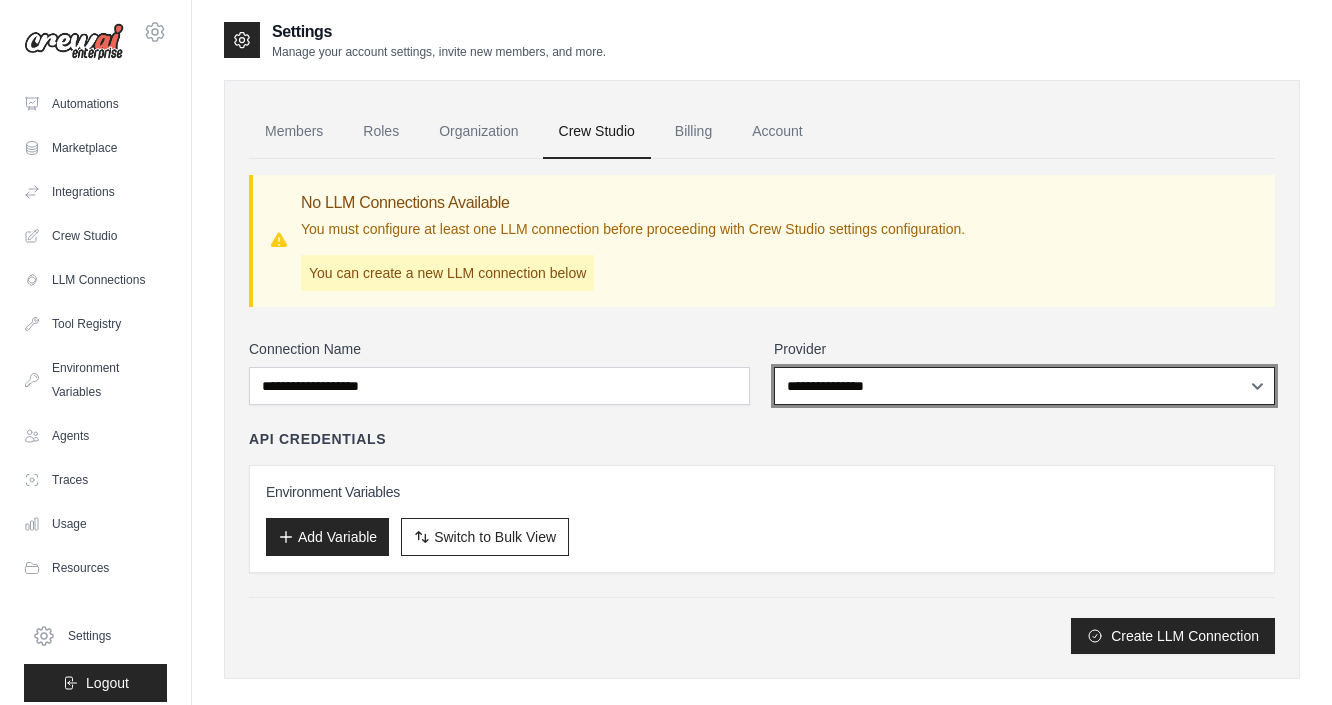 select on "******" 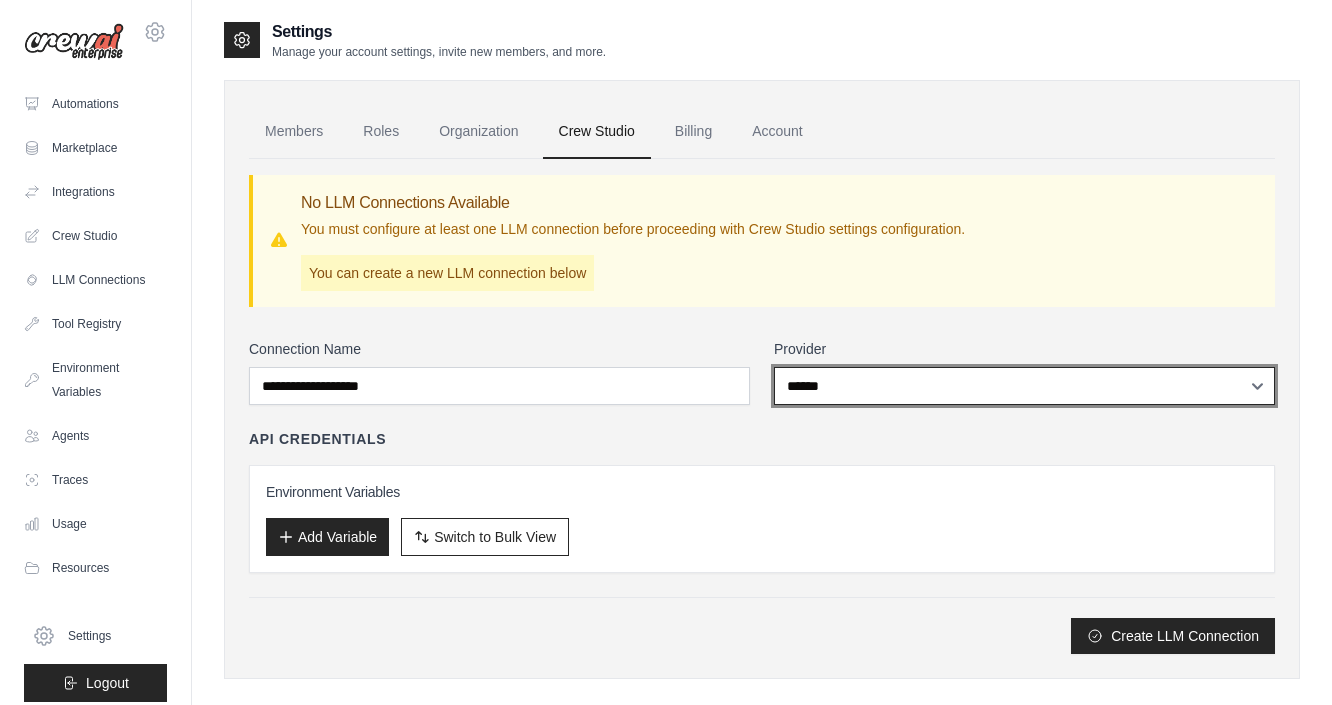 click on "**********" at bounding box center [1024, 386] 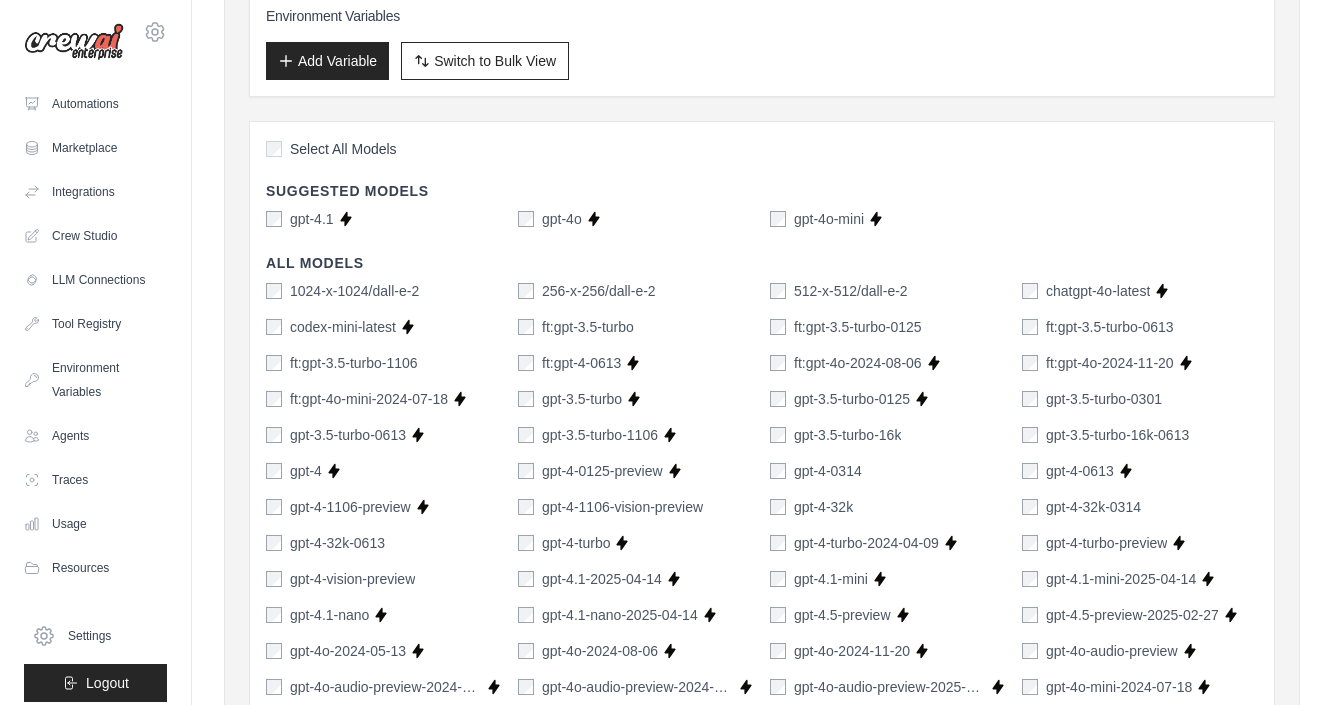 scroll, scrollTop: 480, scrollLeft: 0, axis: vertical 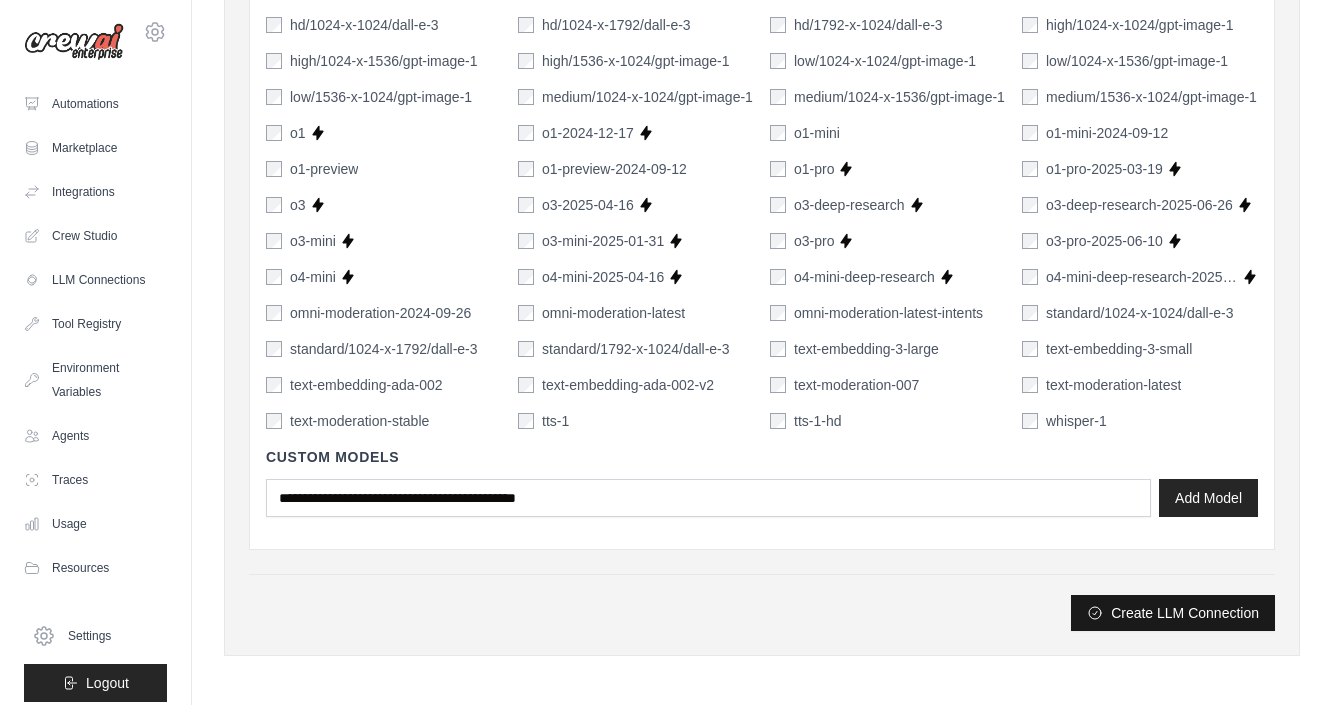 click on "Create LLM Connection" at bounding box center (1173, 613) 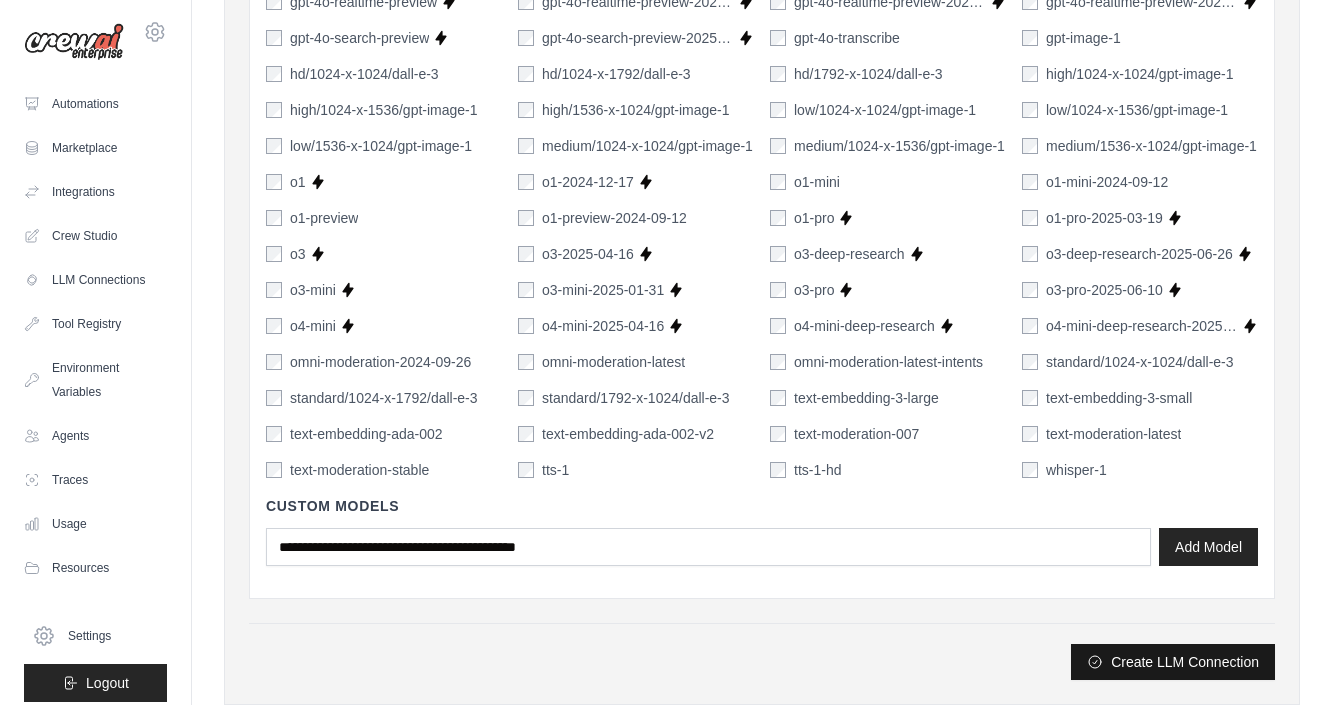 scroll, scrollTop: 1318, scrollLeft: 0, axis: vertical 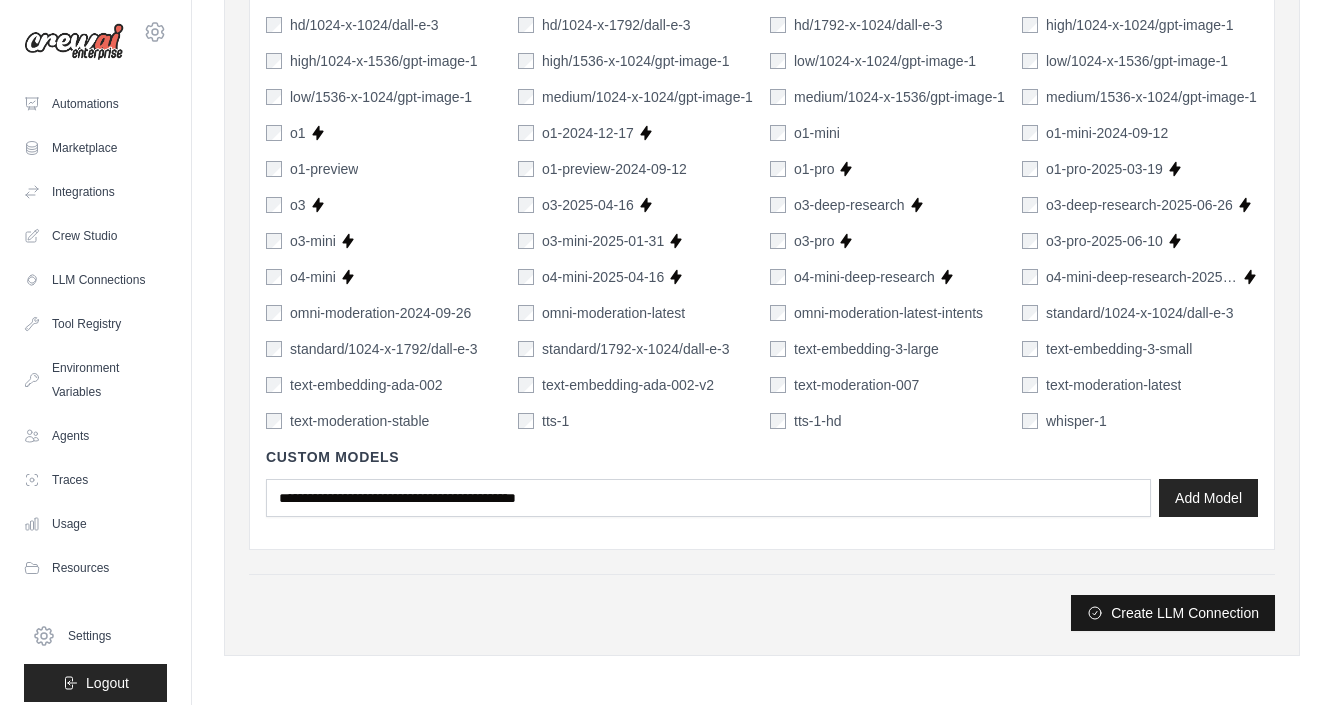 type on "**********" 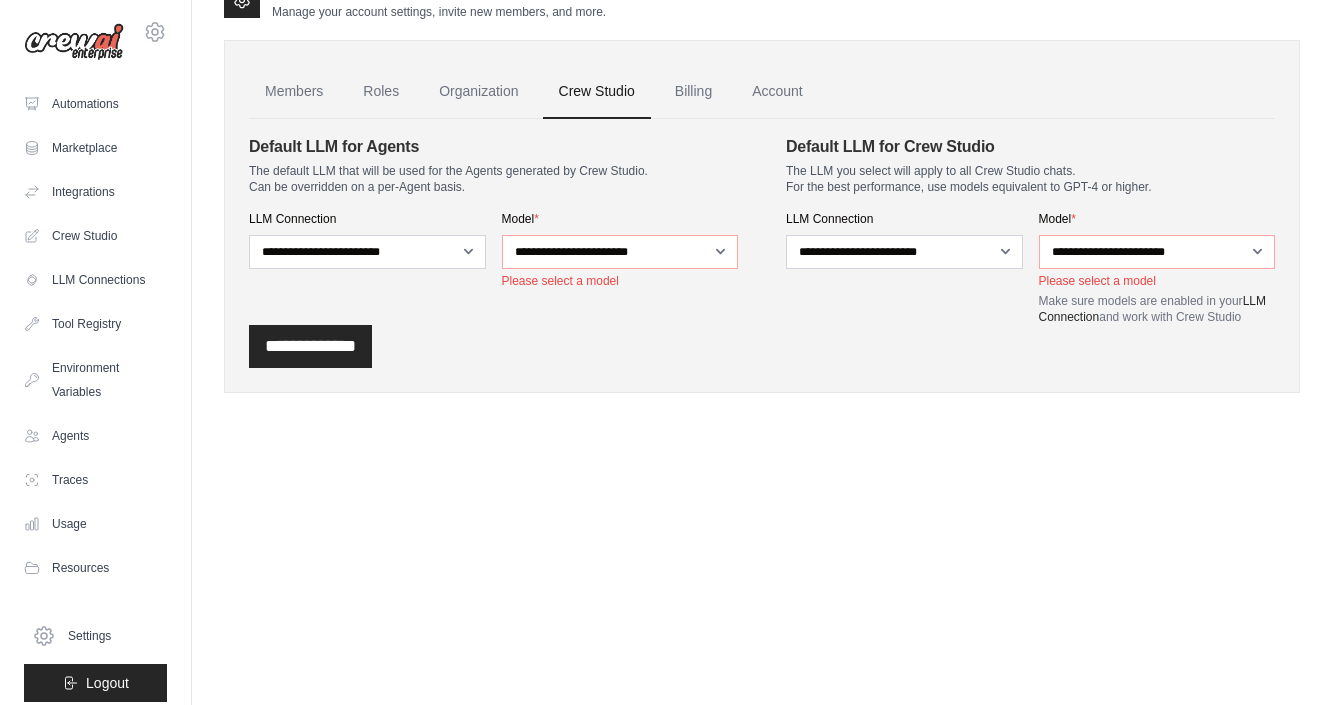 scroll, scrollTop: 0, scrollLeft: 0, axis: both 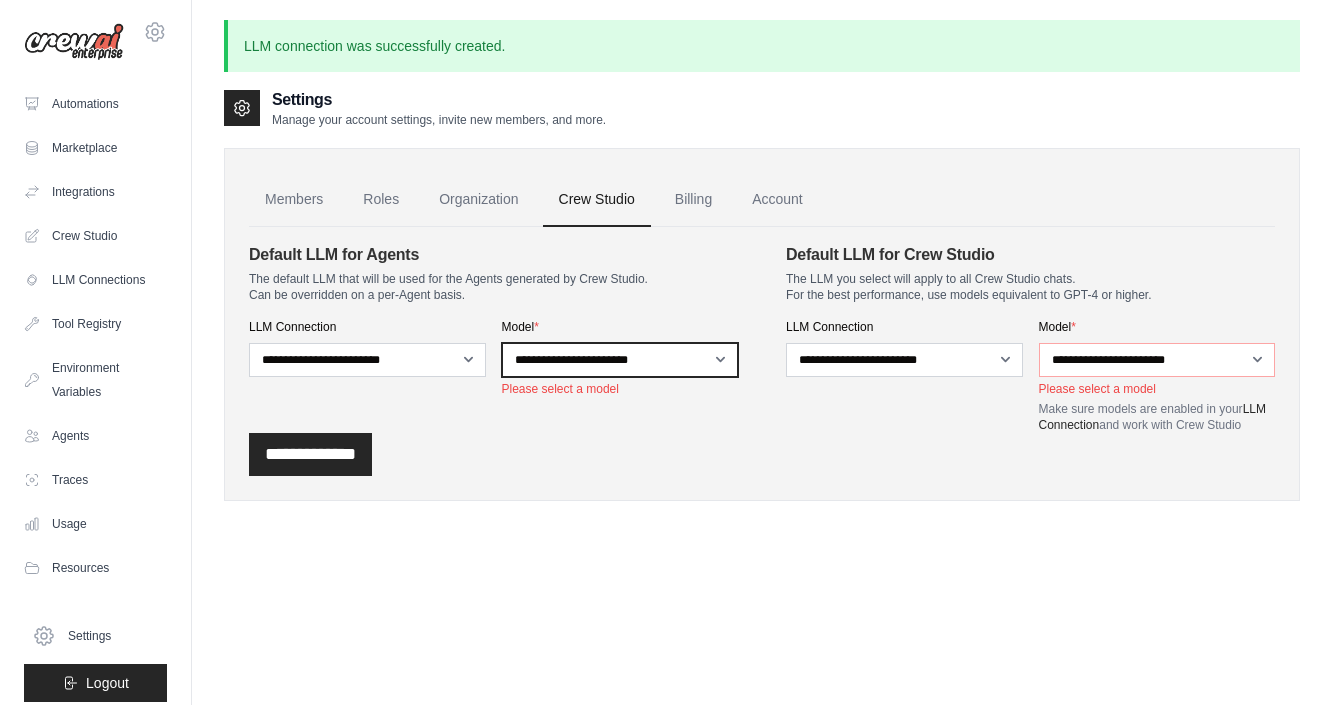 click on "**********" at bounding box center (620, 360) 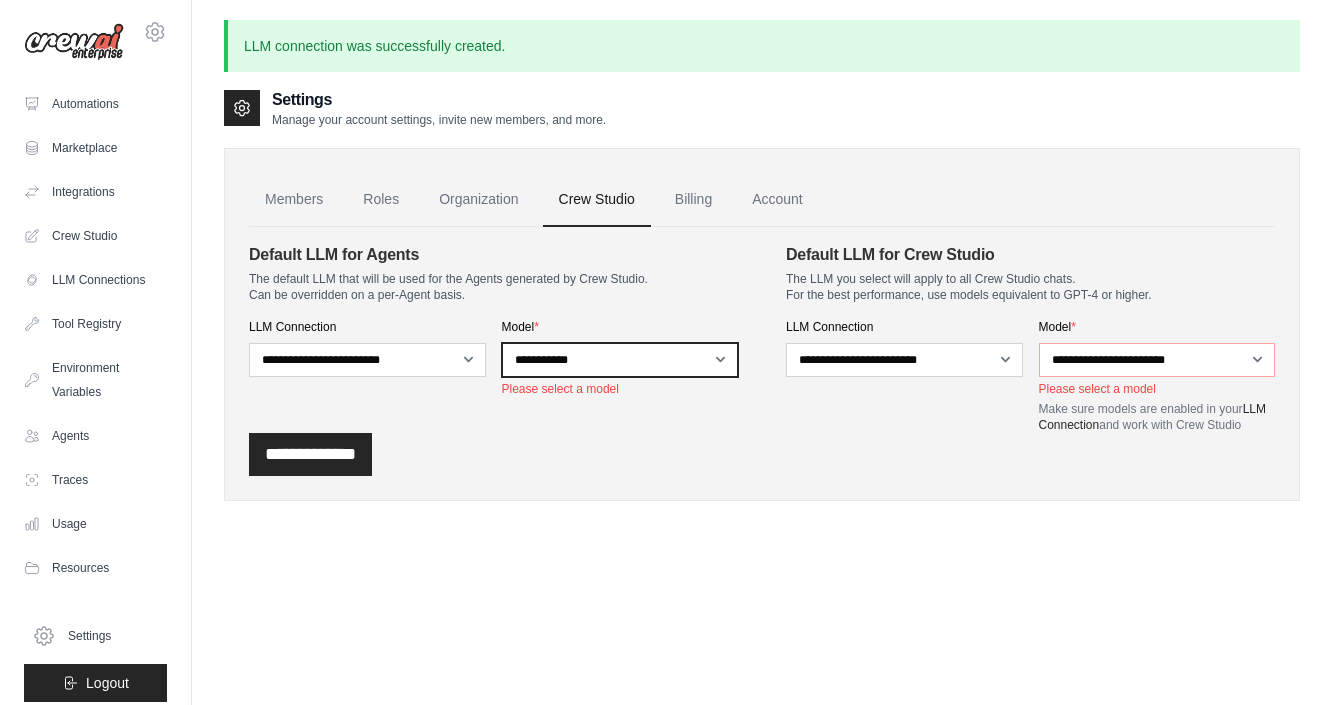 click on "**********" at bounding box center [620, 360] 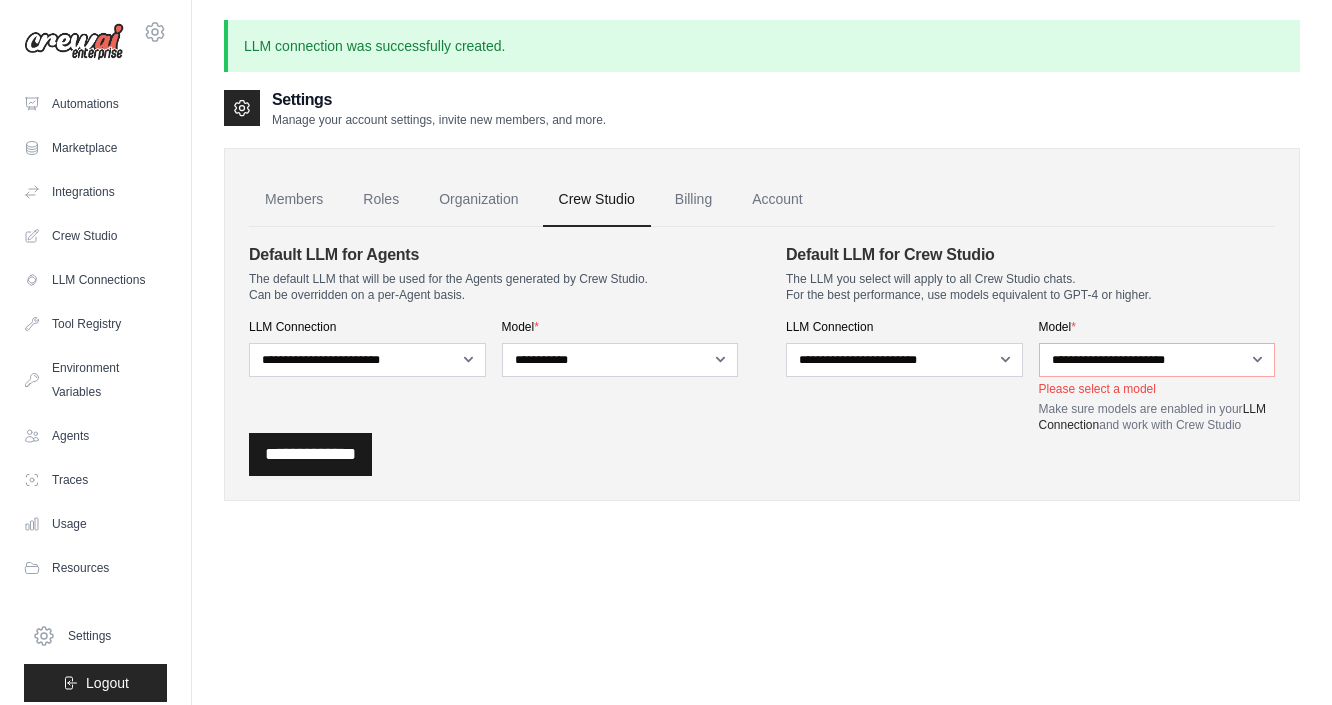 click on "**********" at bounding box center [310, 454] 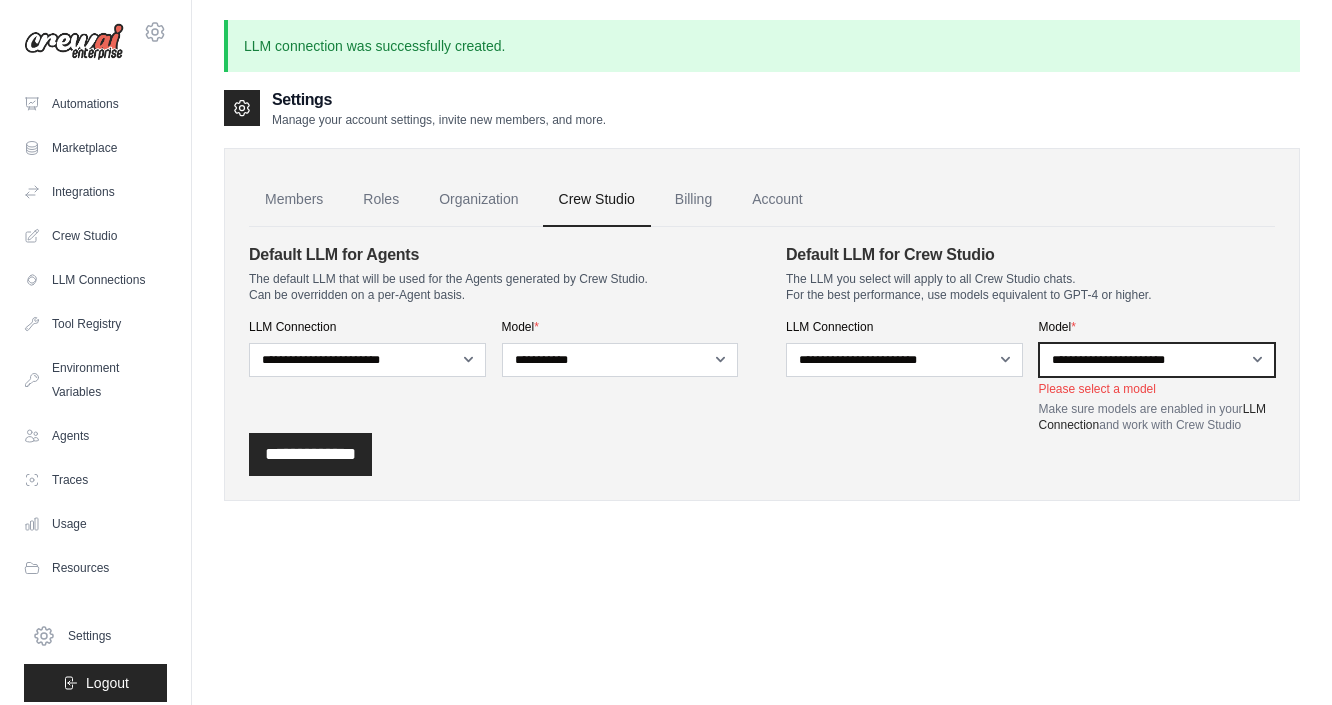 click on "**********" at bounding box center [1157, 360] 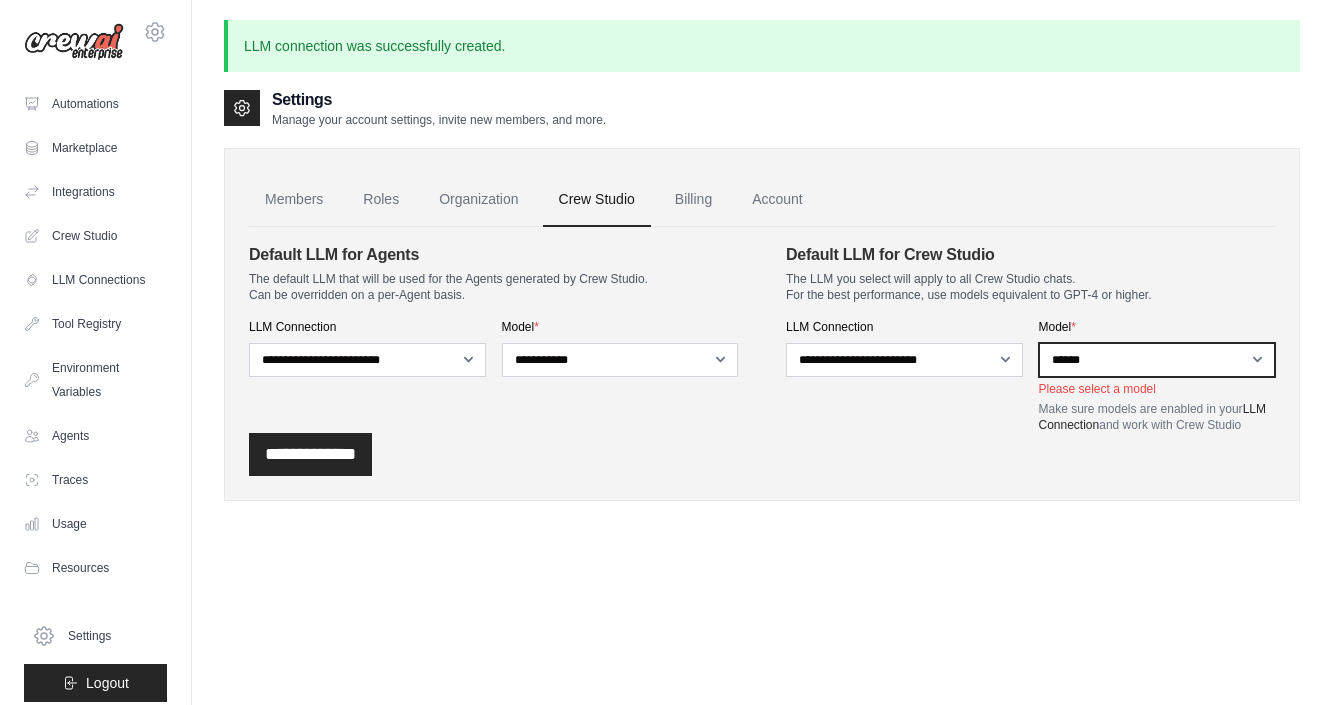 click on "**********" at bounding box center (1157, 360) 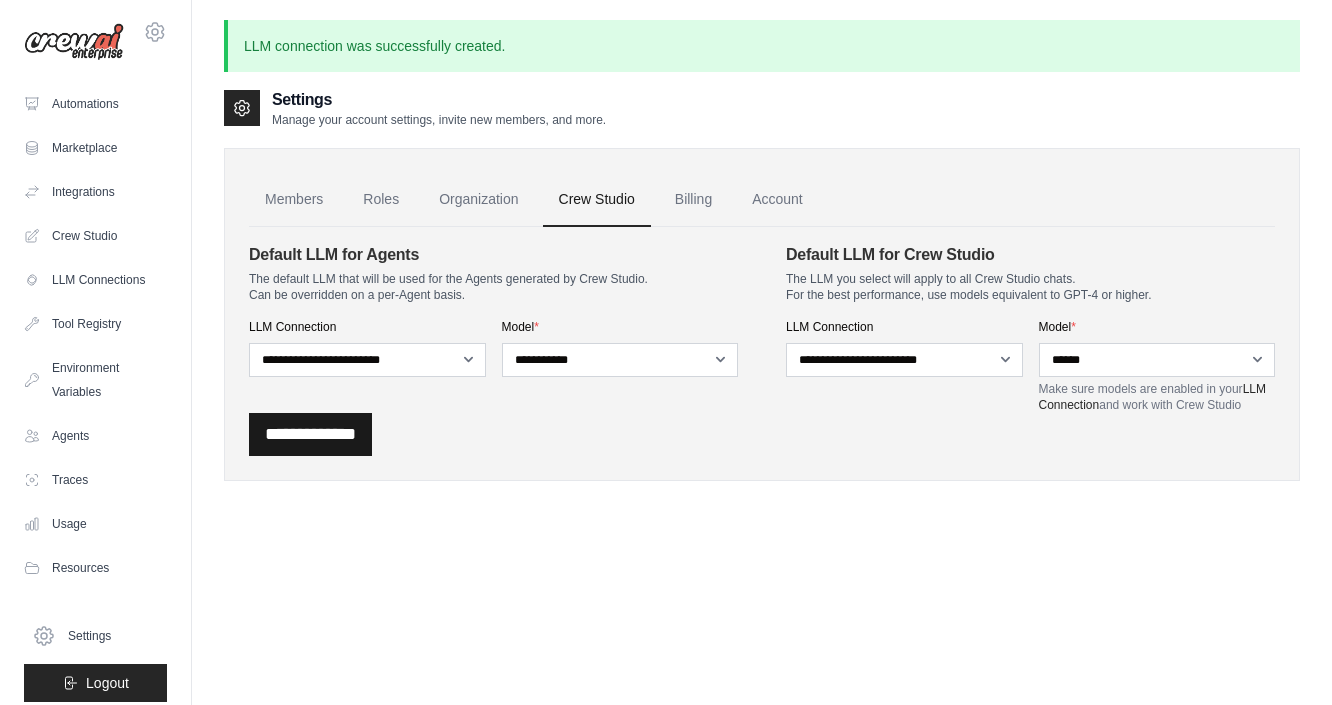 click on "**********" at bounding box center [310, 434] 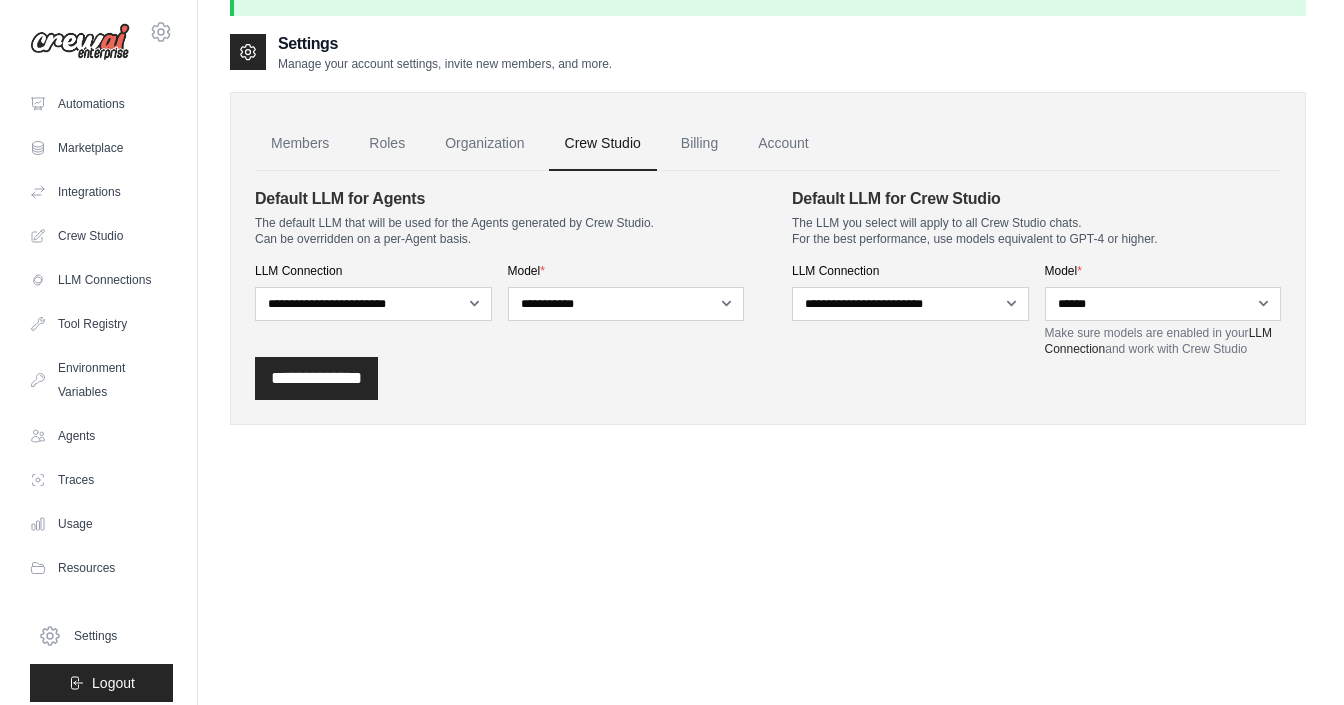 scroll, scrollTop: 0, scrollLeft: 0, axis: both 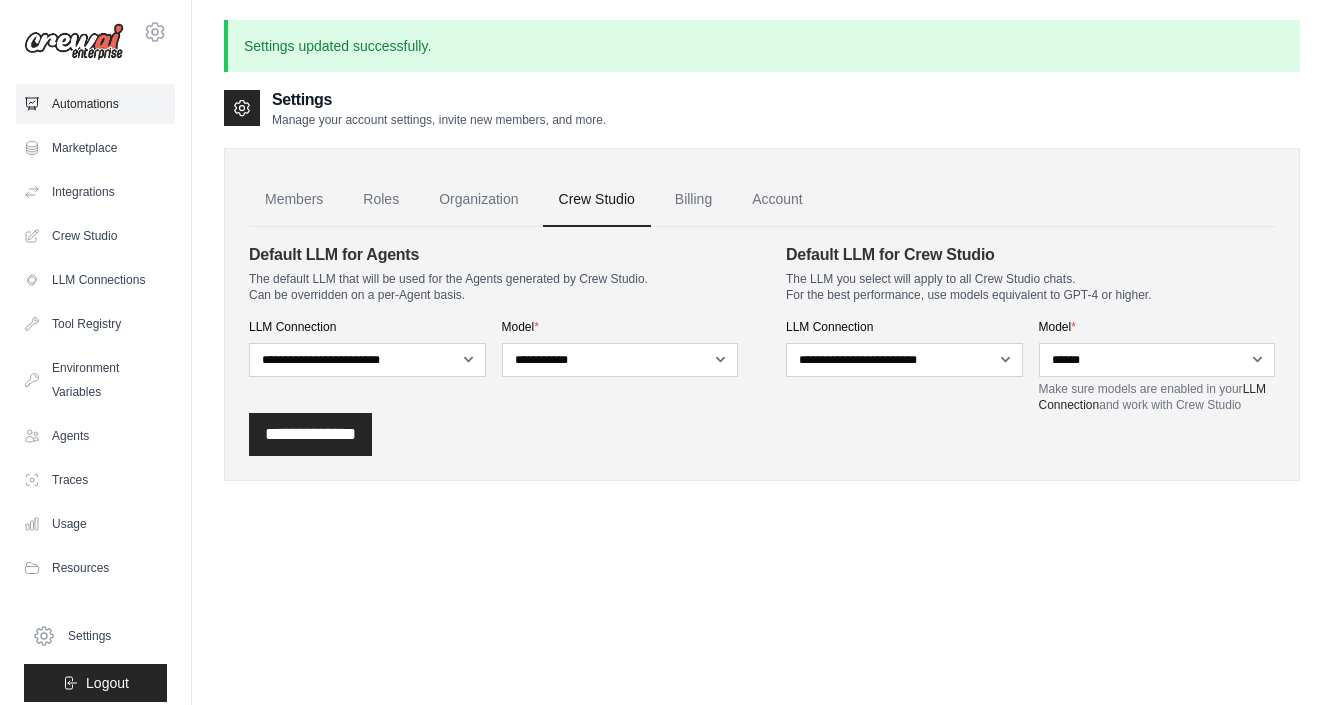 click on "Automations" at bounding box center (95, 104) 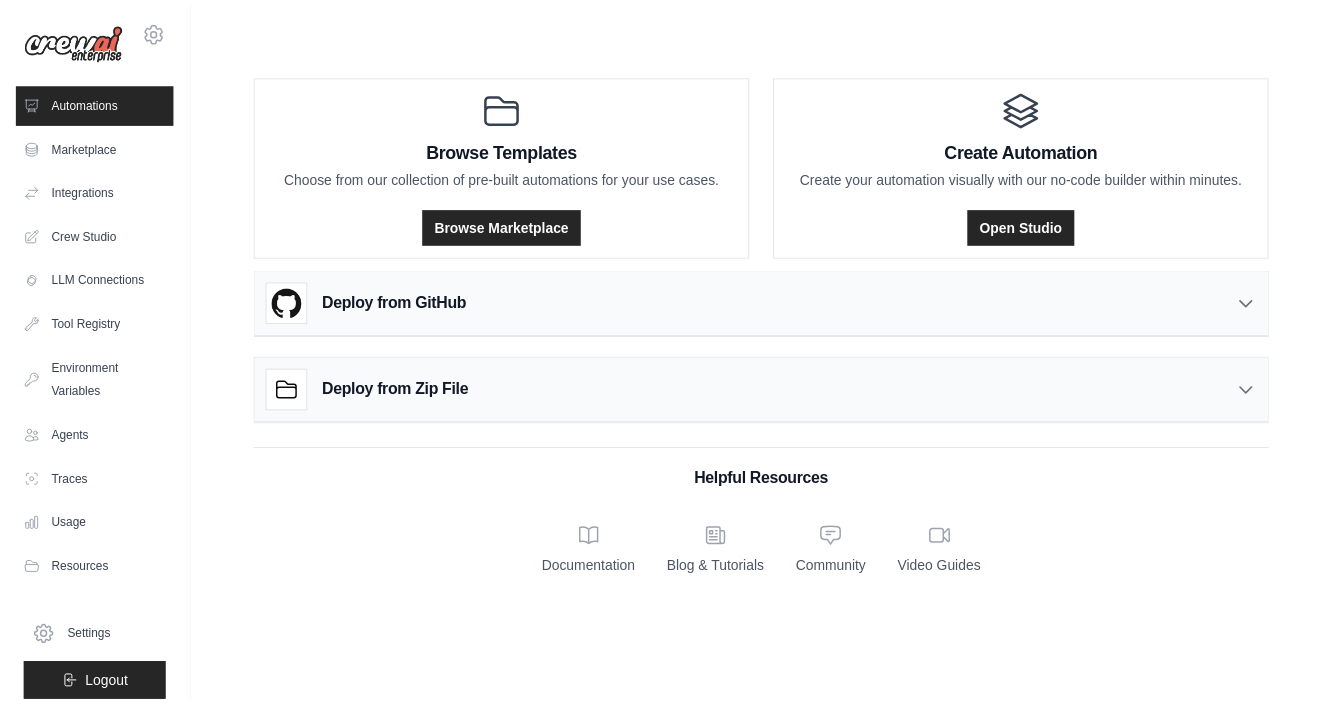 scroll, scrollTop: 0, scrollLeft: 0, axis: both 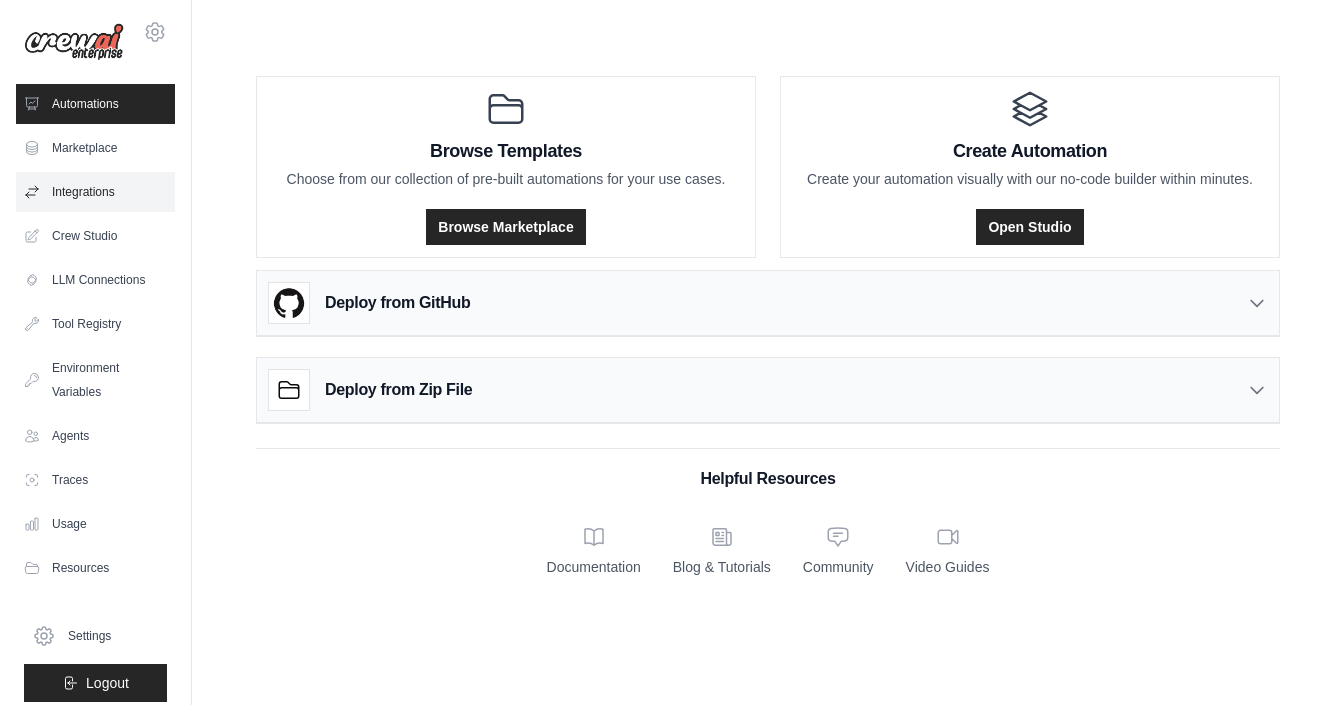 click on "Integrations" at bounding box center [95, 192] 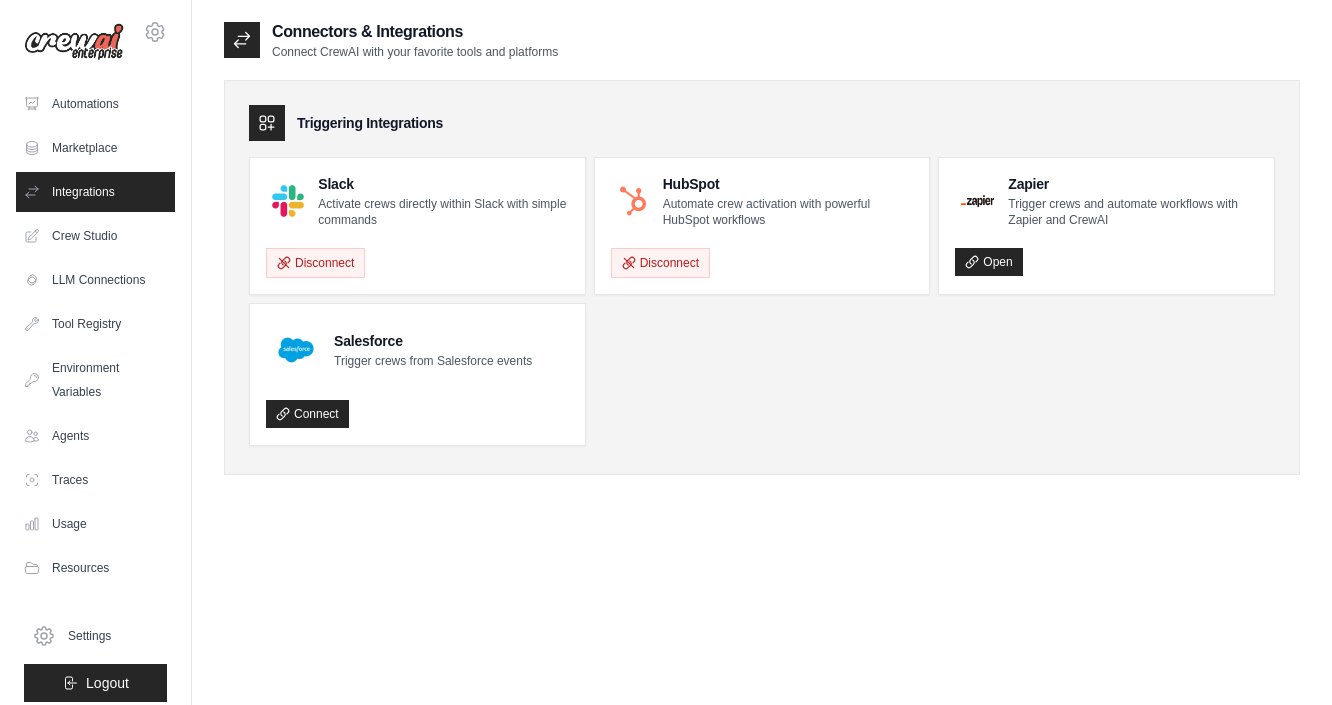 scroll, scrollTop: 0, scrollLeft: 0, axis: both 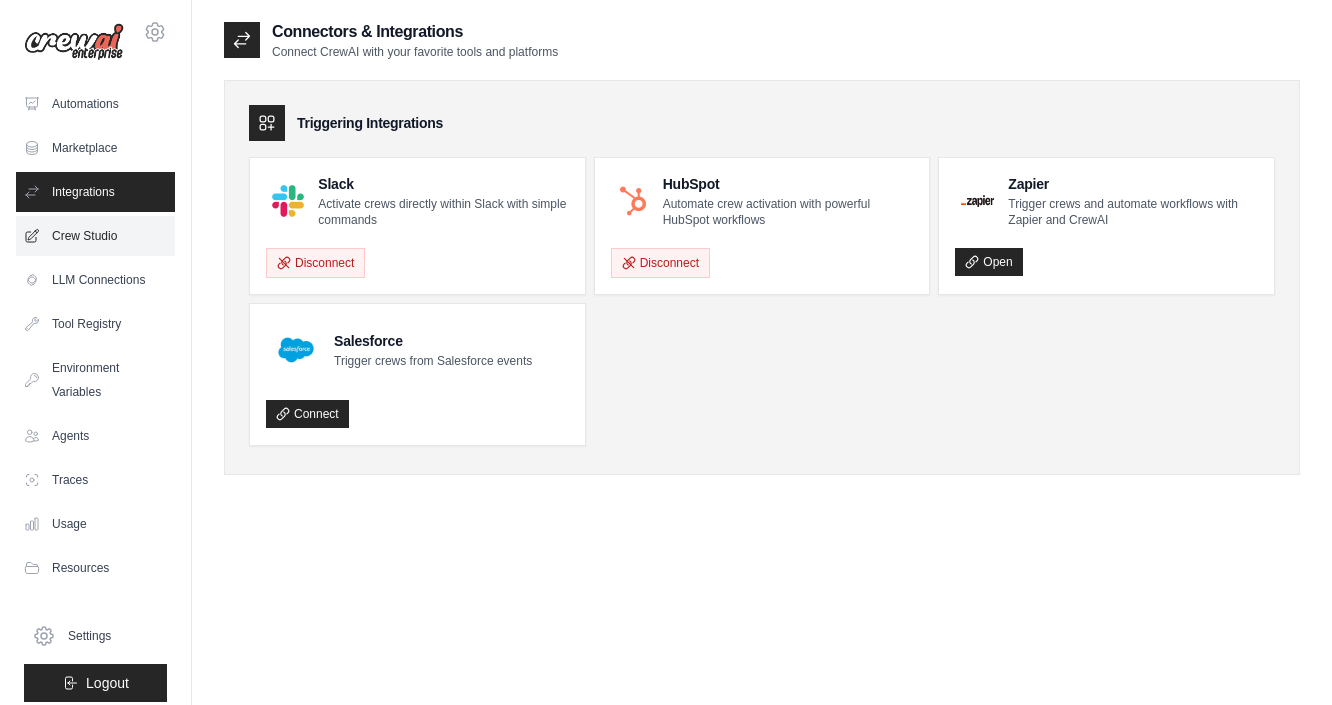 click on "Crew Studio" at bounding box center [95, 236] 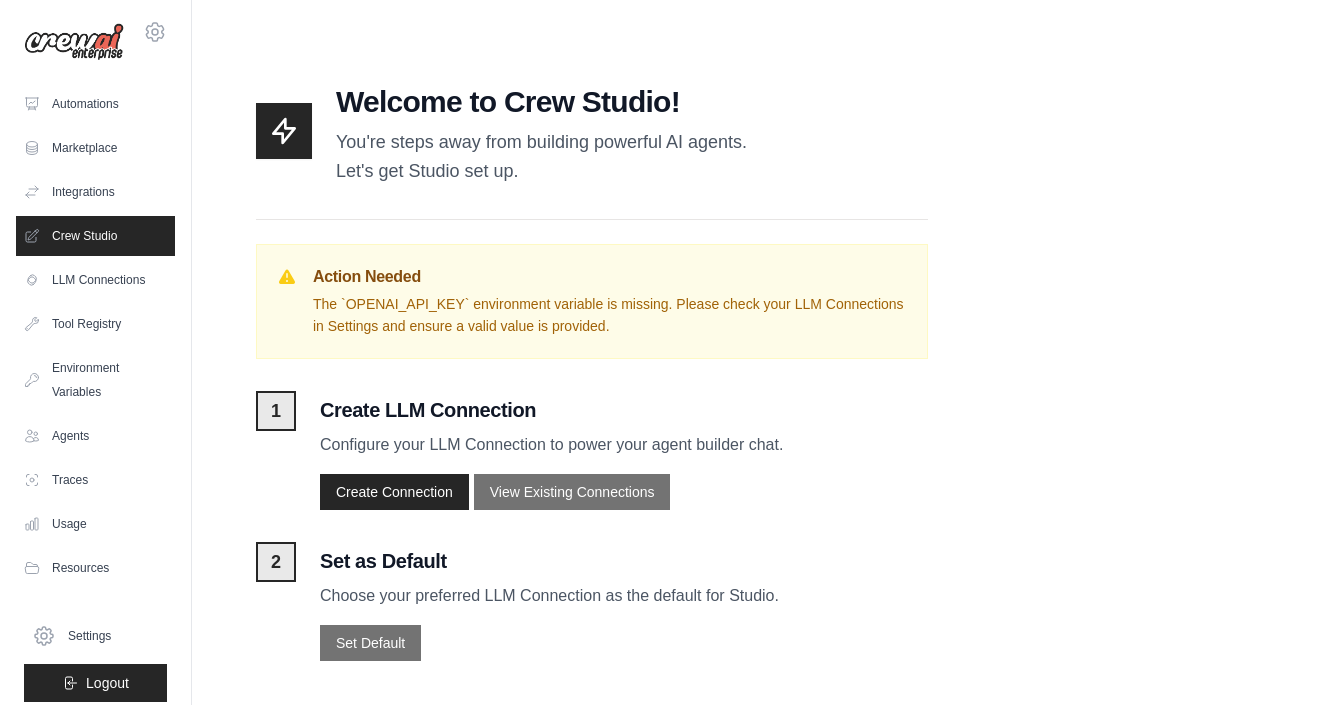 scroll, scrollTop: 8, scrollLeft: 0, axis: vertical 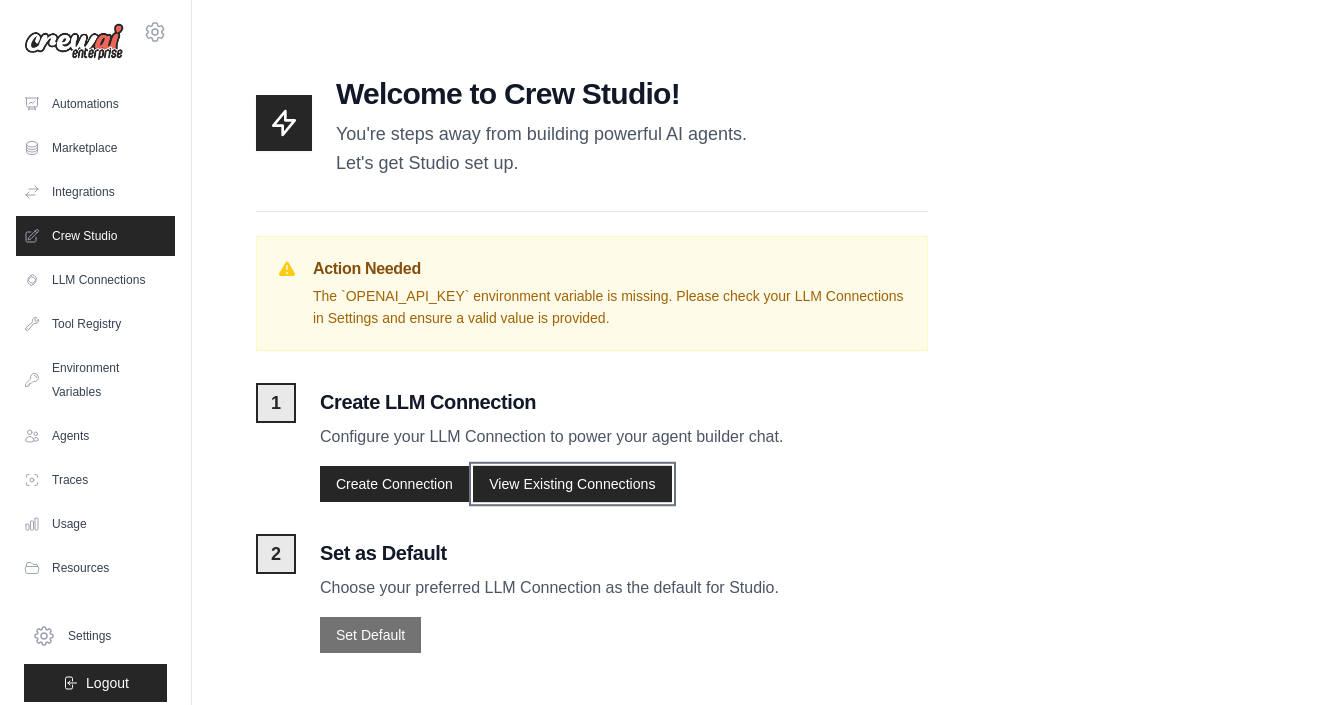click on "View Existing Connections" at bounding box center [572, 484] 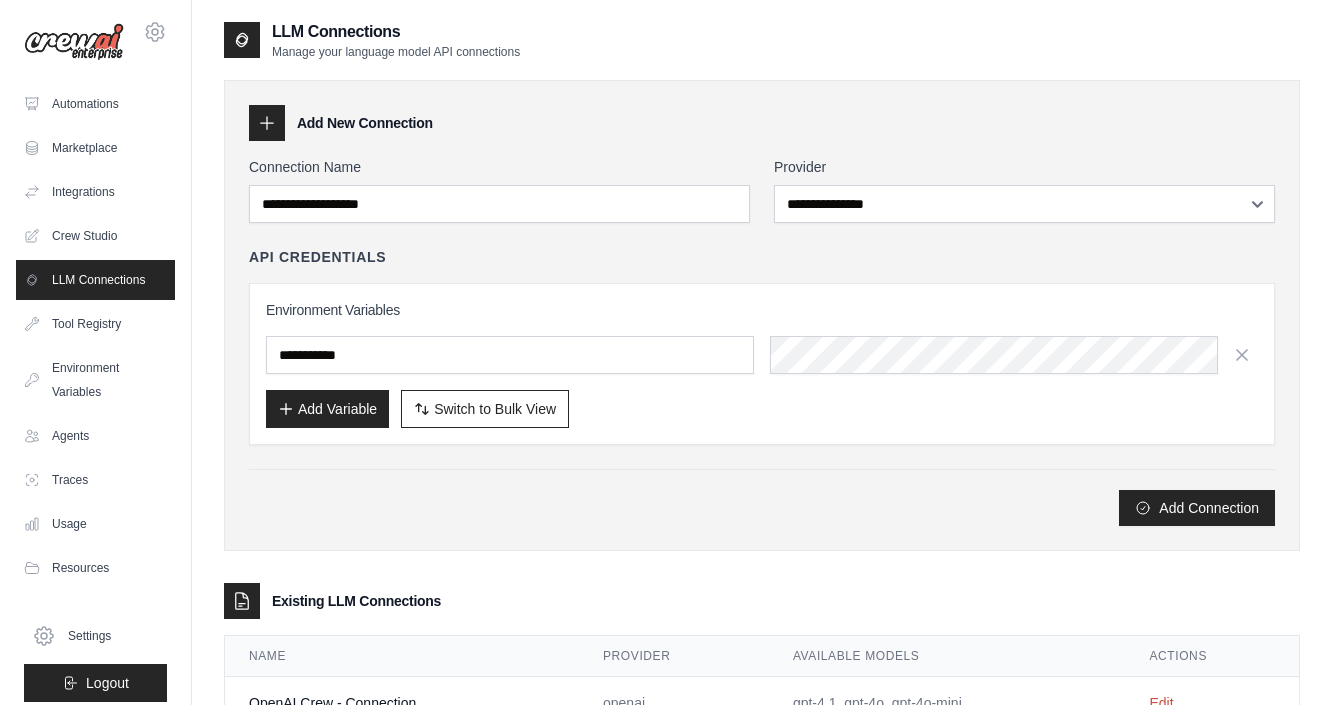 scroll, scrollTop: 0, scrollLeft: 0, axis: both 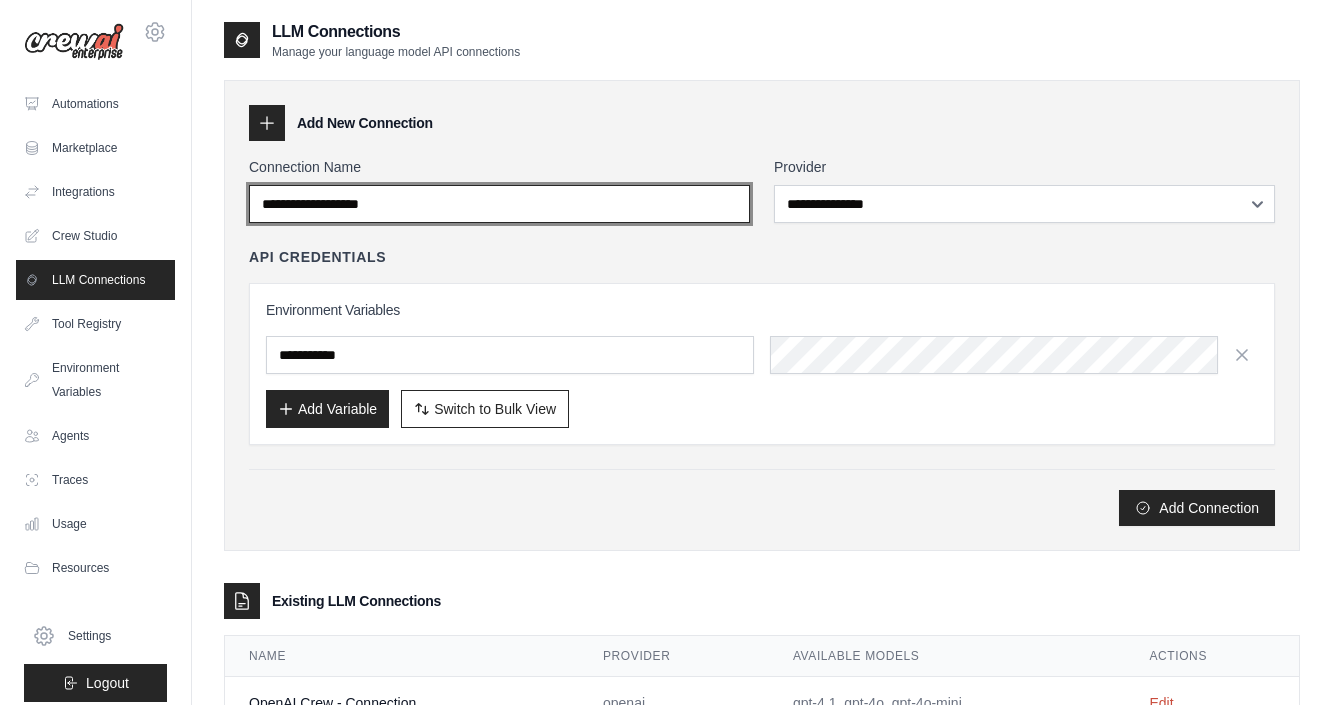 click on "Connection Name" at bounding box center [499, 204] 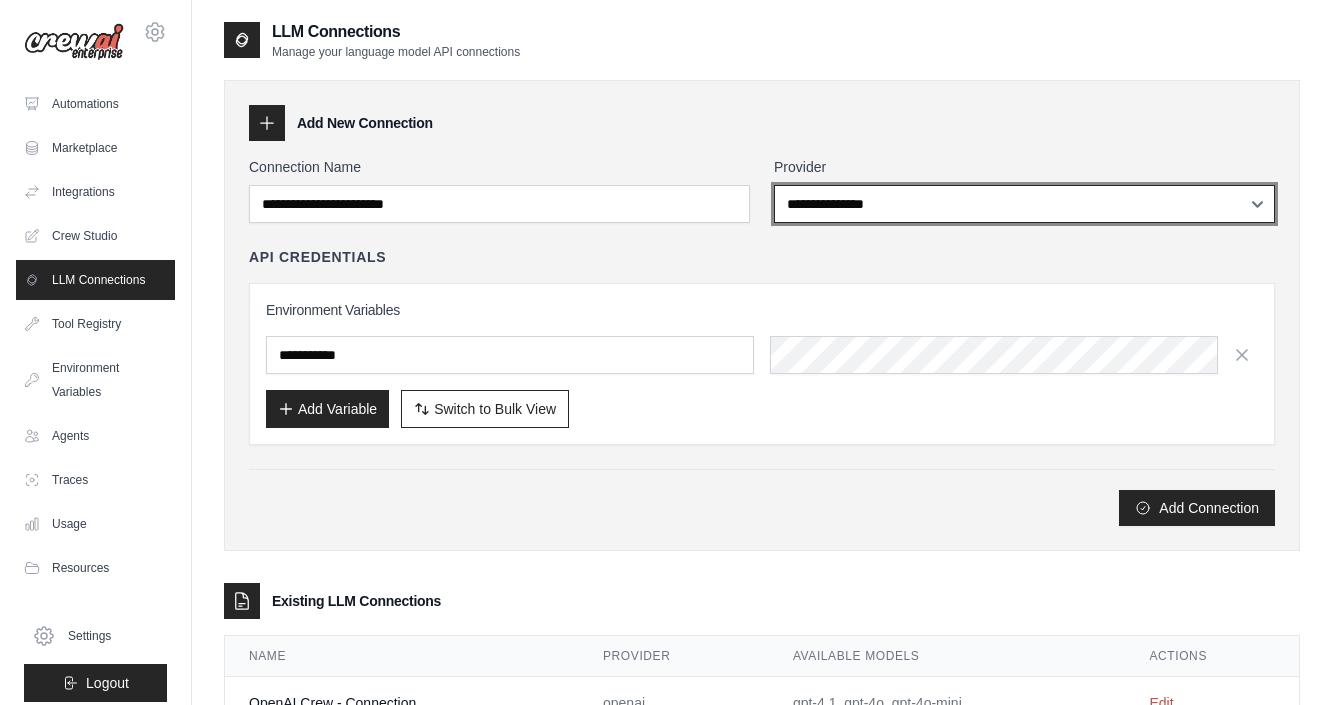 click on "**********" at bounding box center (1024, 204) 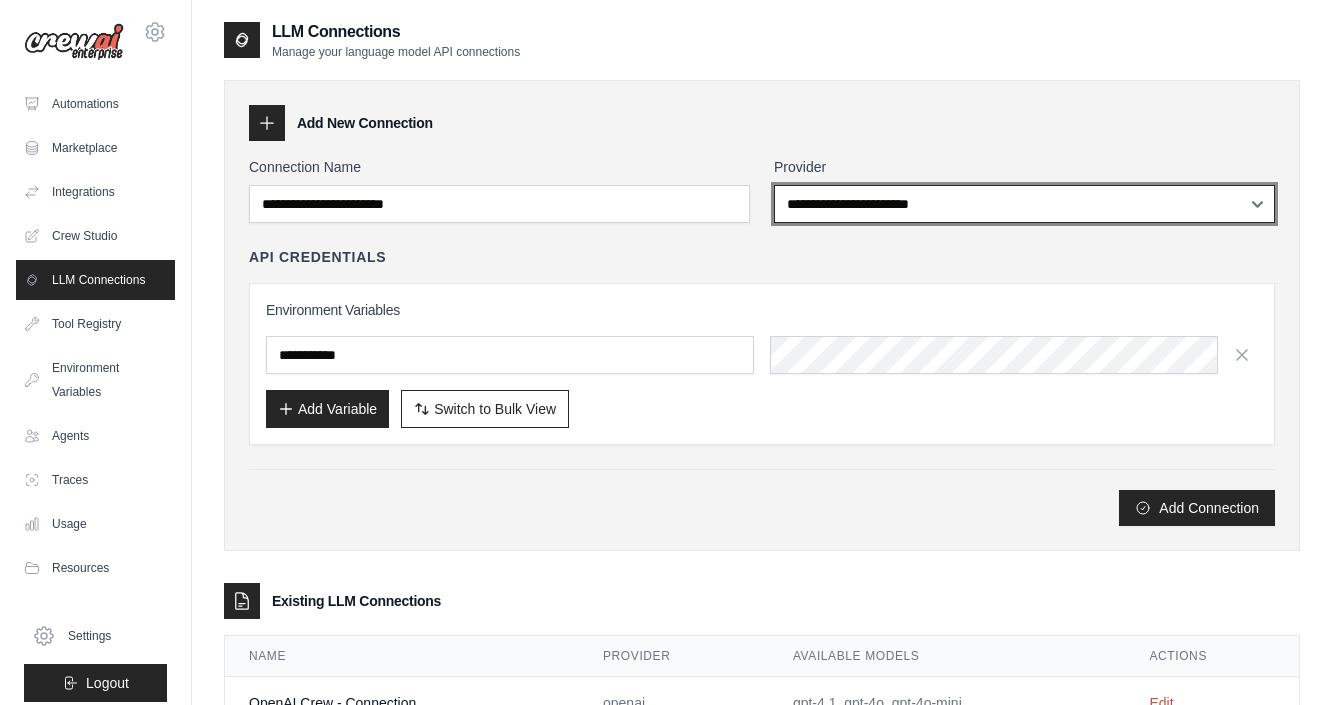 click on "**********" at bounding box center [1024, 204] 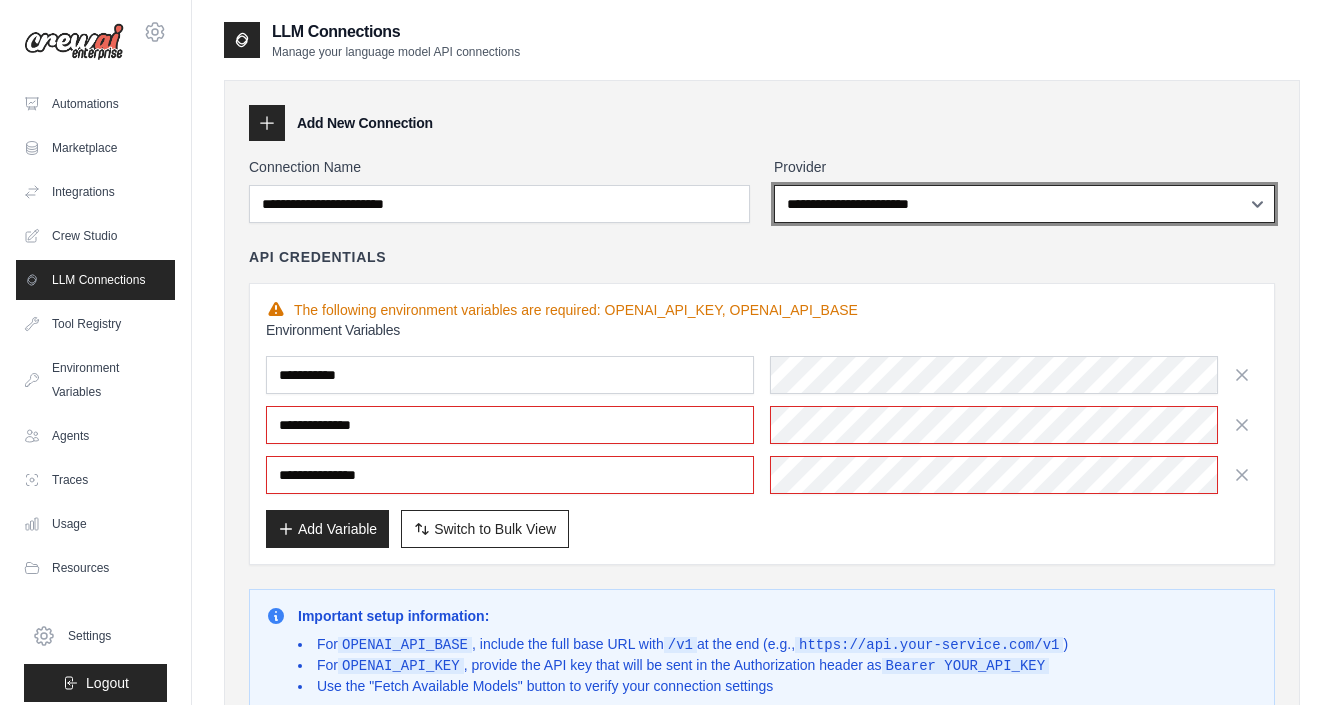 click on "**********" at bounding box center (1024, 204) 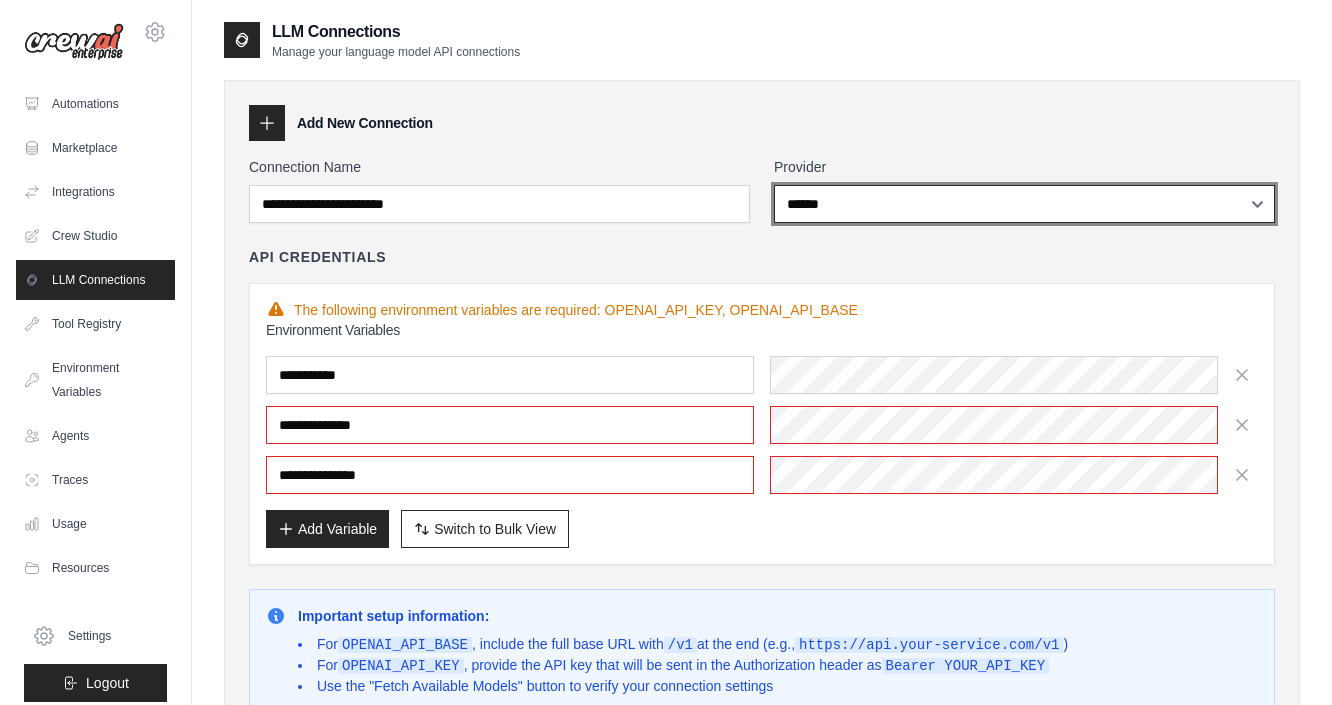click on "**********" at bounding box center [1024, 204] 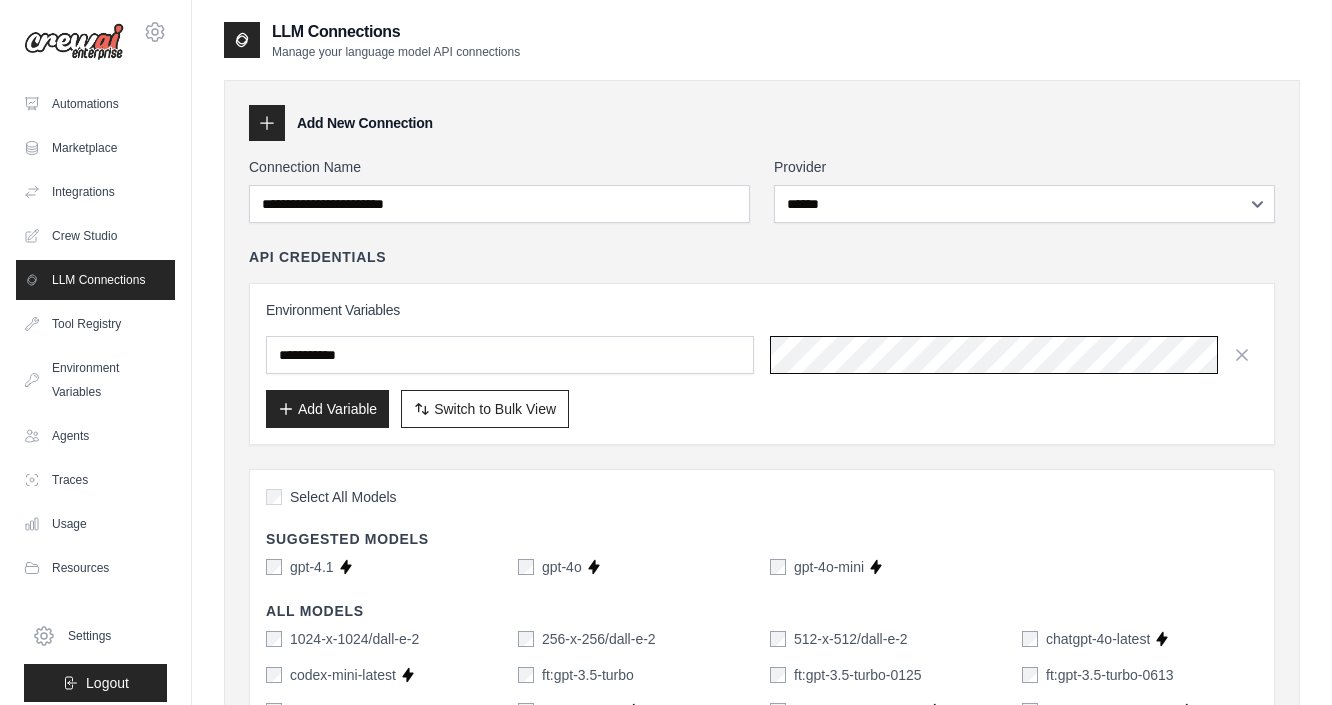 scroll, scrollTop: 0, scrollLeft: 839, axis: horizontal 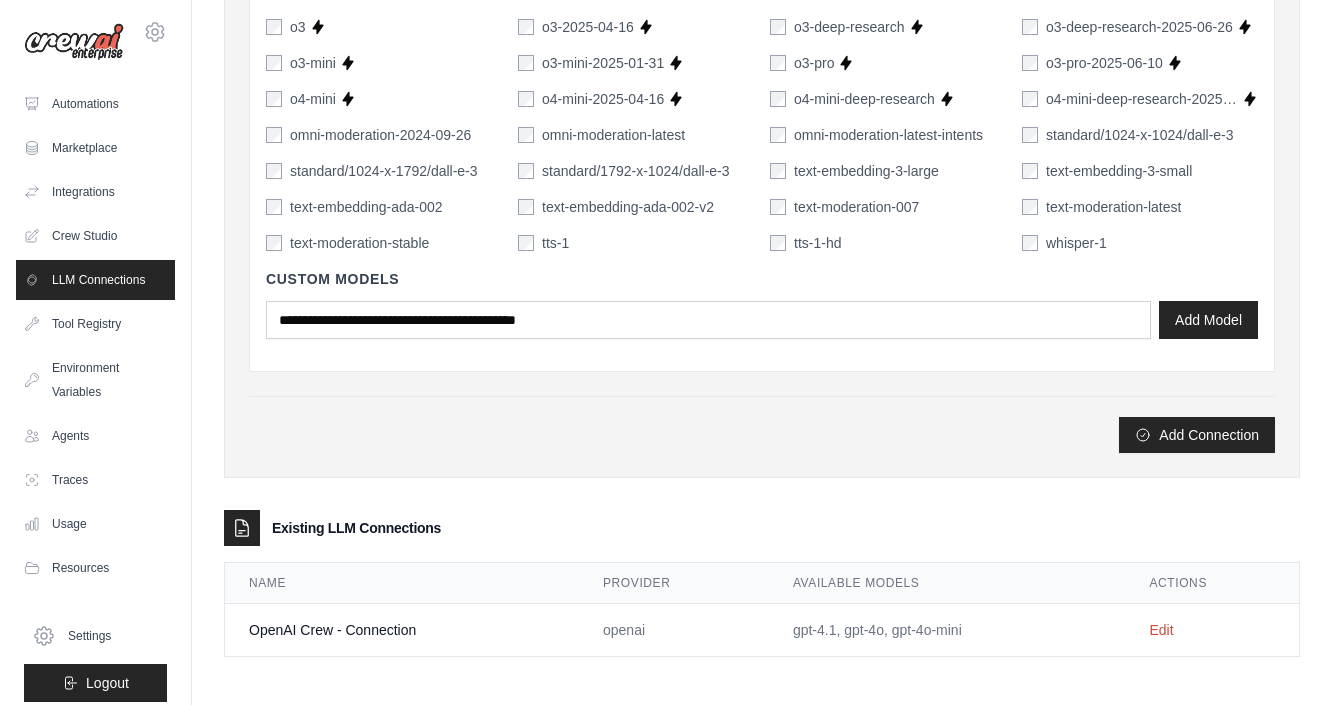 click on "Add Connection" at bounding box center [1197, 435] 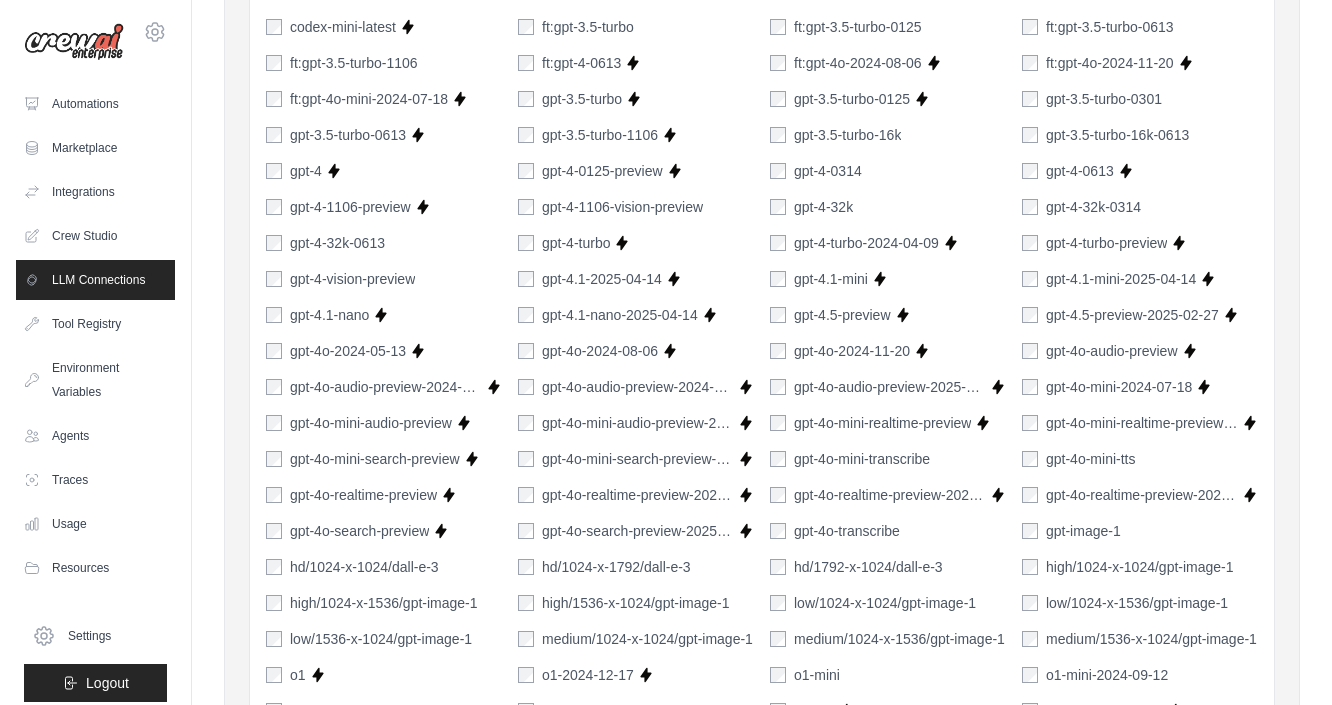 scroll, scrollTop: 328, scrollLeft: 0, axis: vertical 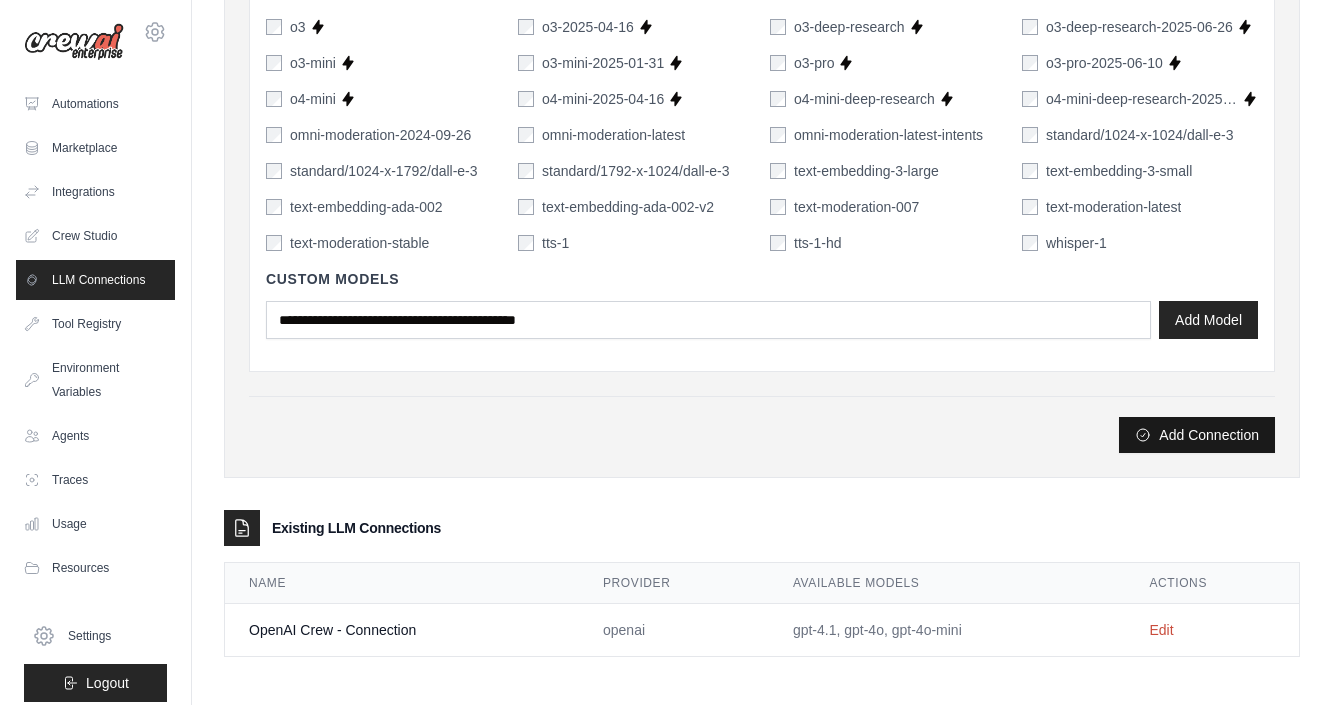 click on "Add Connection" at bounding box center (1197, 435) 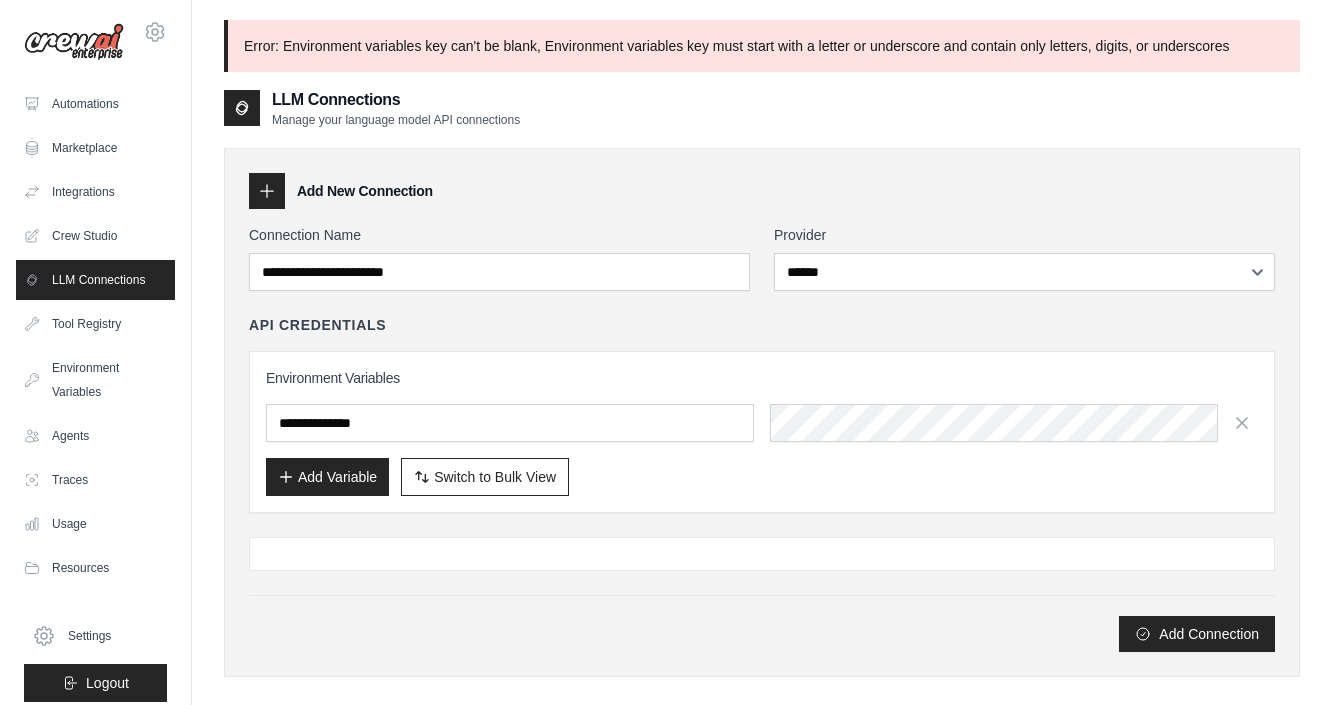 scroll, scrollTop: 0, scrollLeft: 0, axis: both 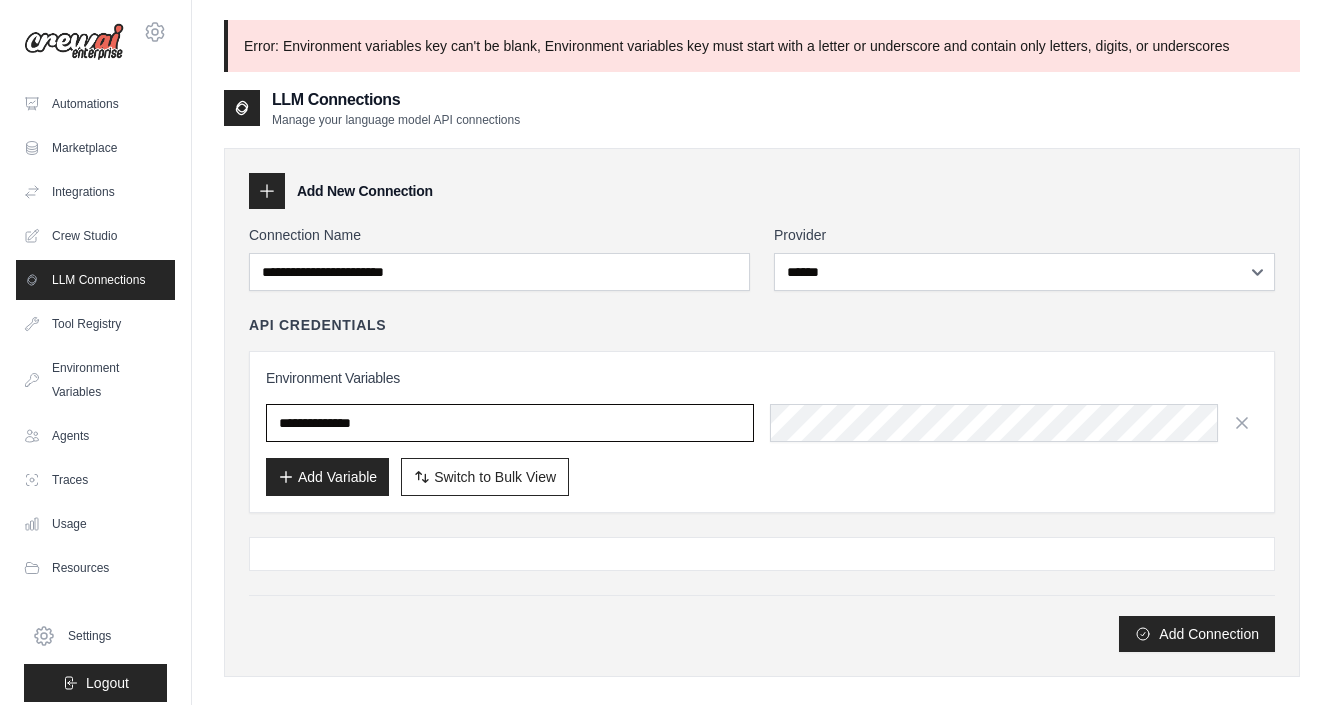click on "**********" at bounding box center [510, 423] 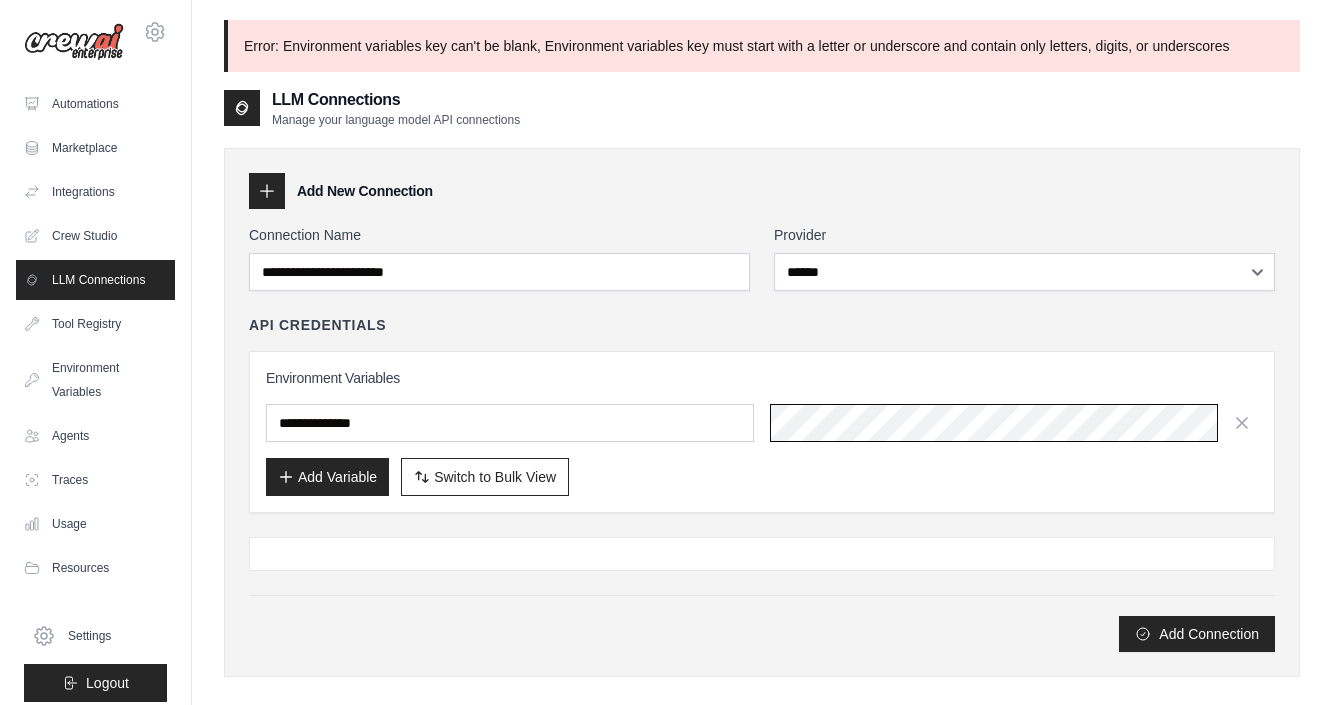 scroll, scrollTop: 0, scrollLeft: 839, axis: horizontal 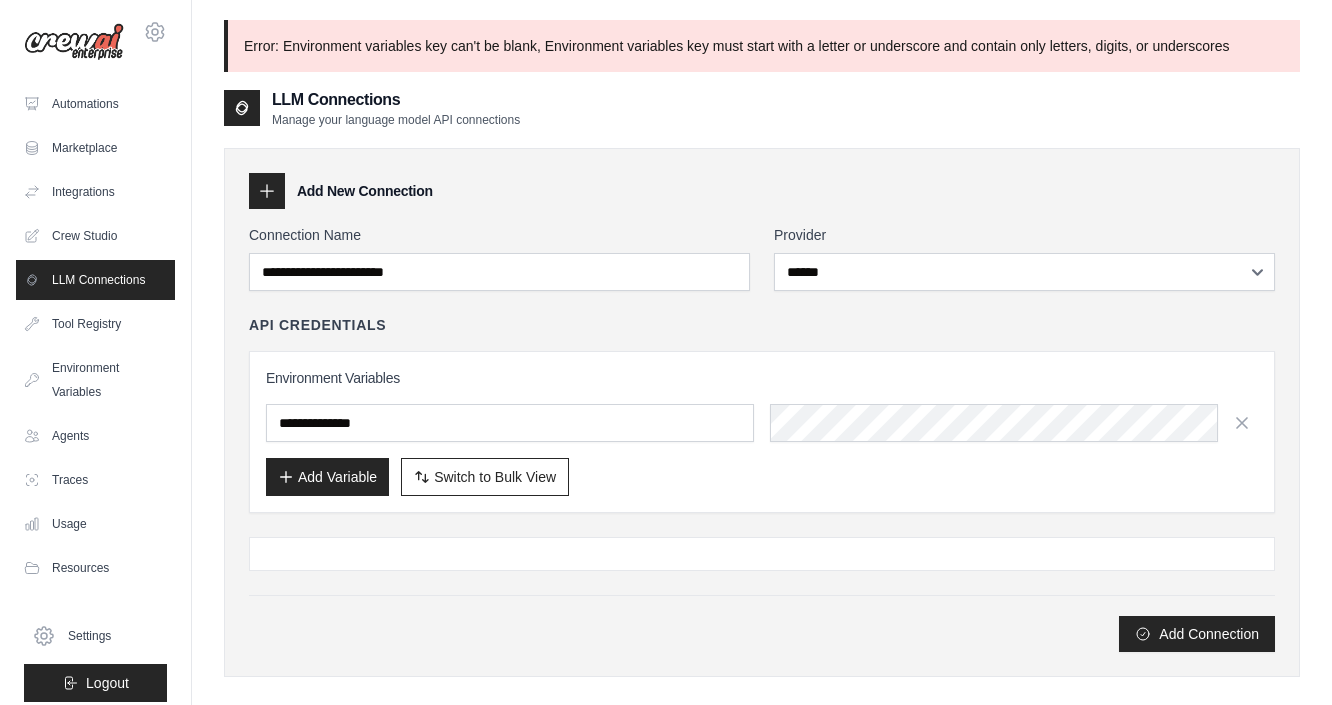drag, startPoint x: 1171, startPoint y: 634, endPoint x: 805, endPoint y: 52, distance: 687.5173 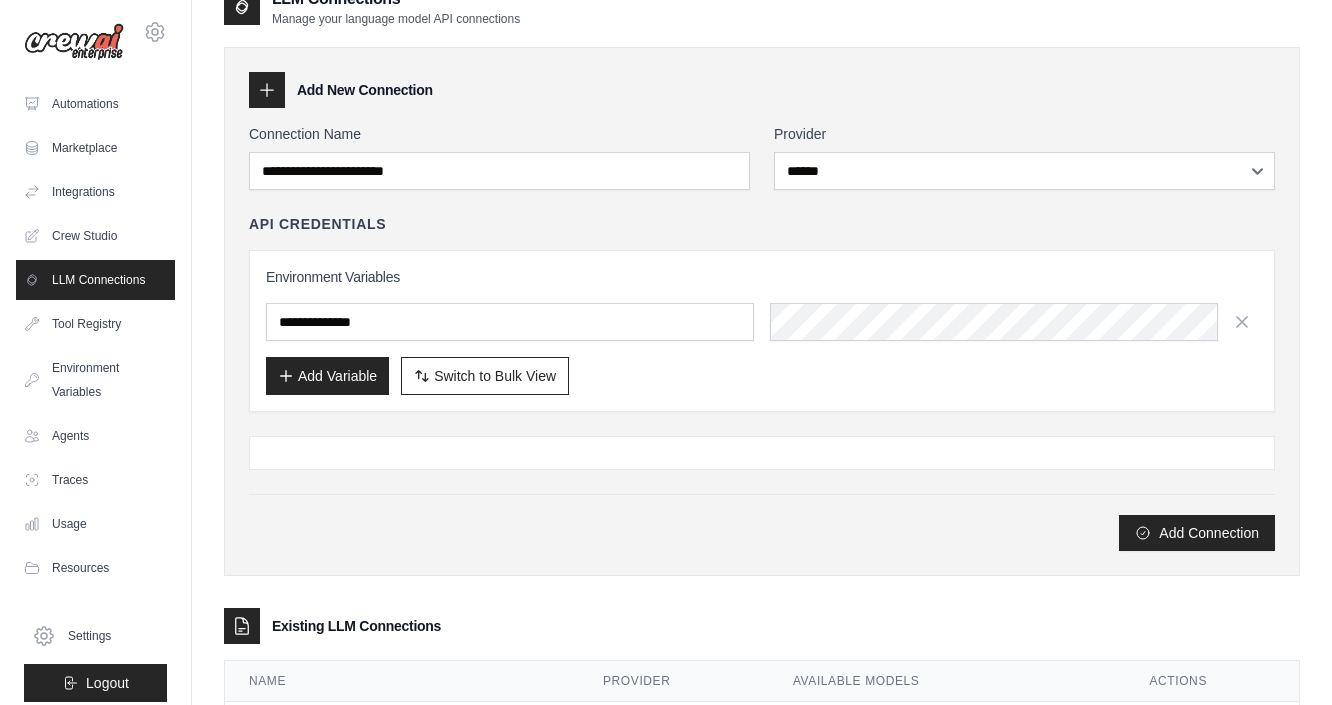 scroll, scrollTop: 0, scrollLeft: 0, axis: both 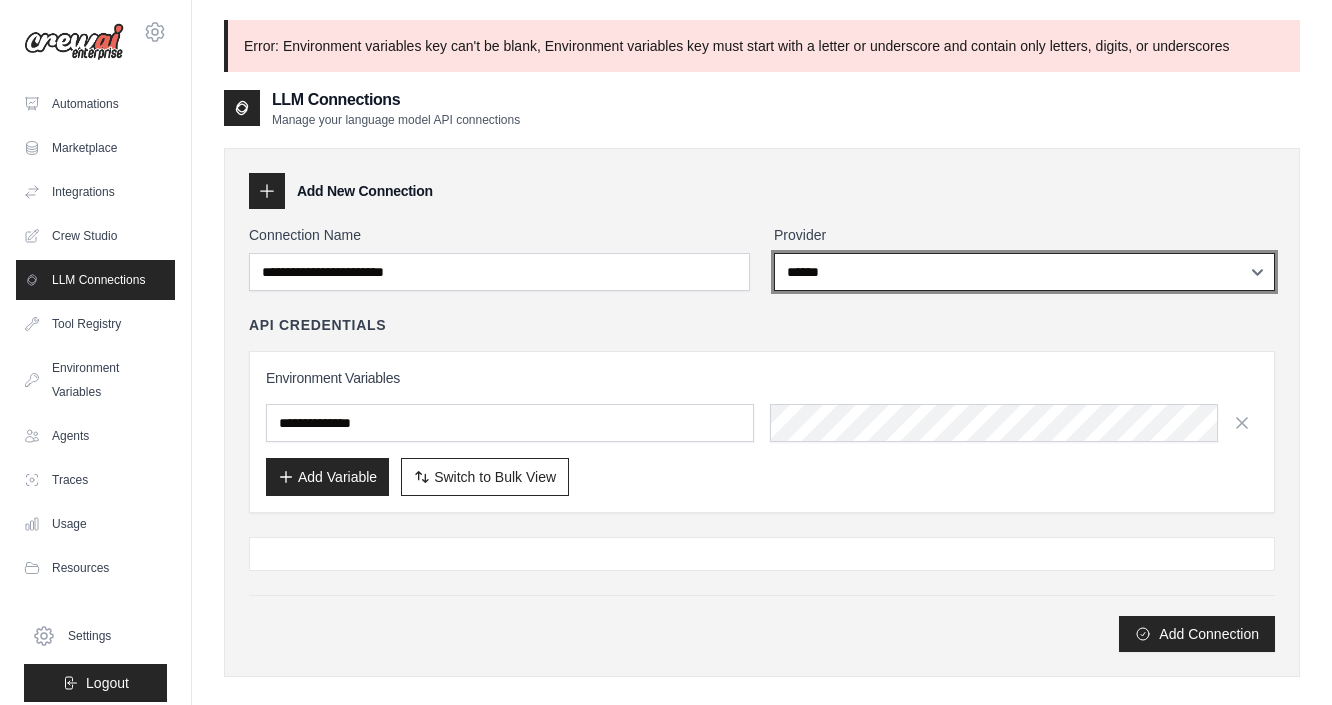 click on "**********" at bounding box center (1024, 272) 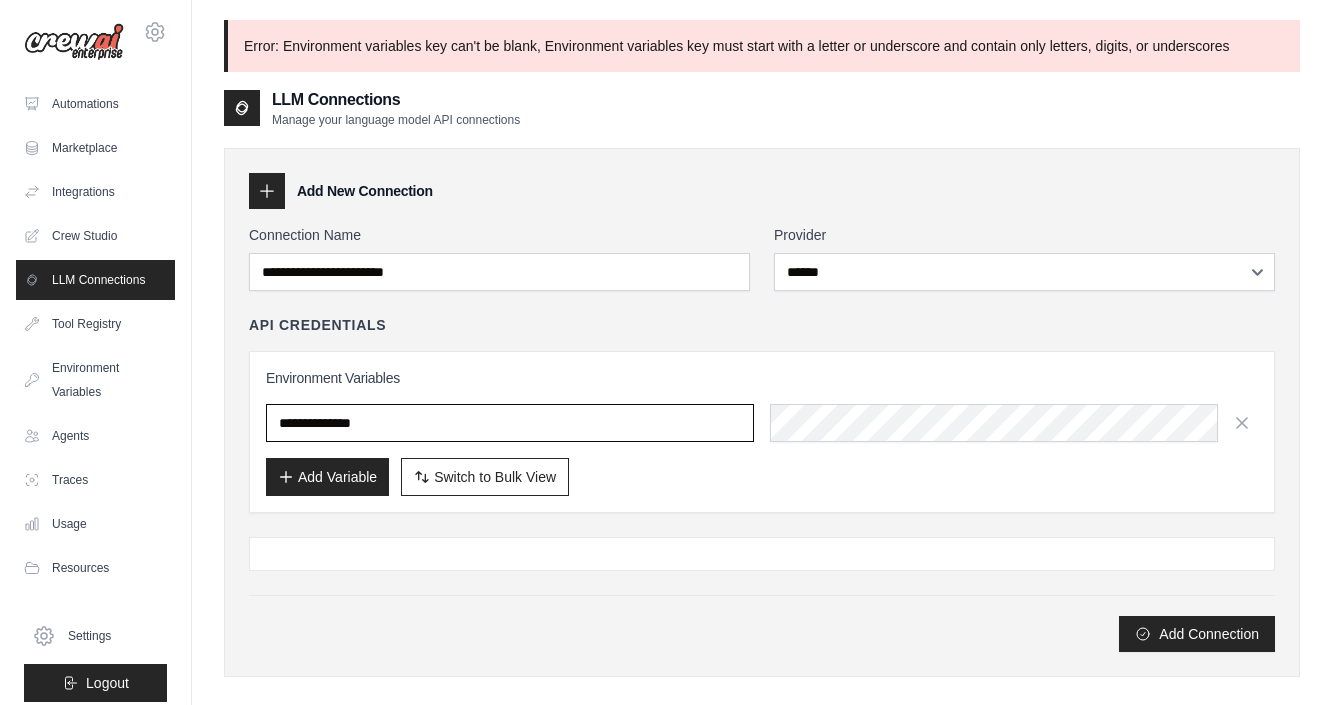 click on "**********" at bounding box center (510, 423) 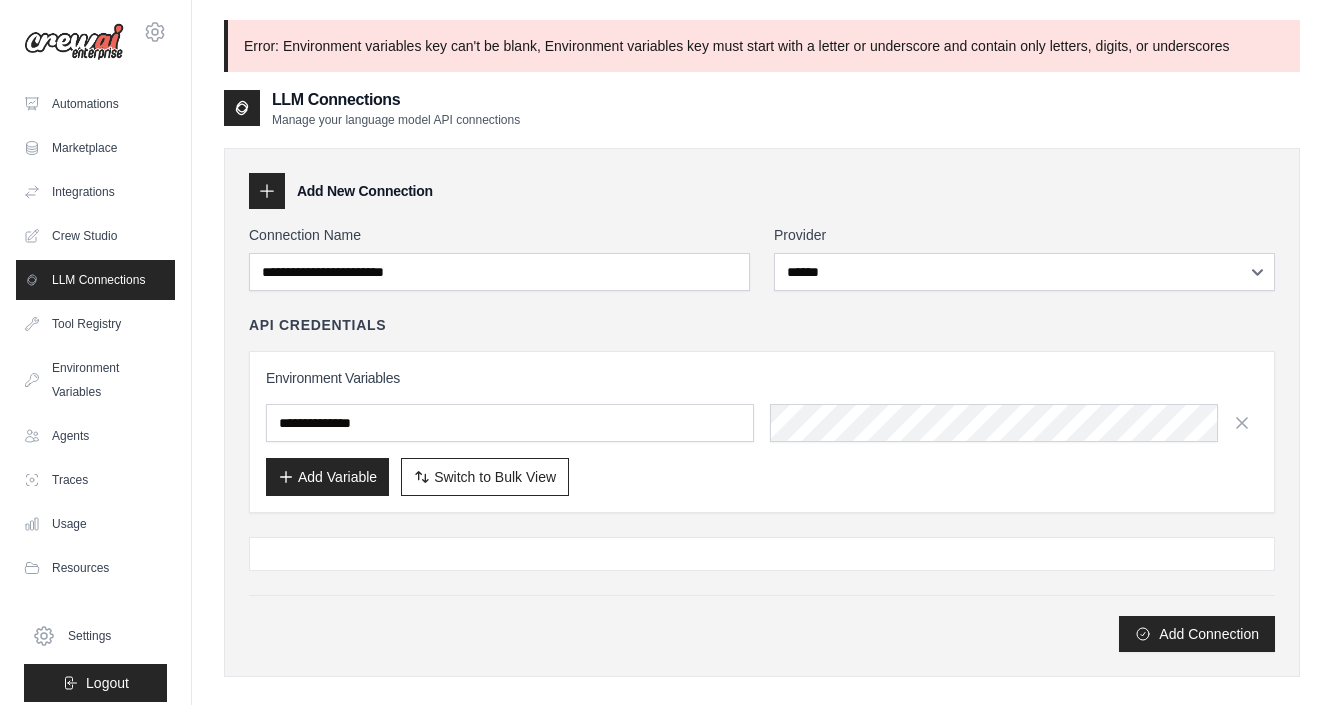 click at bounding box center (762, 554) 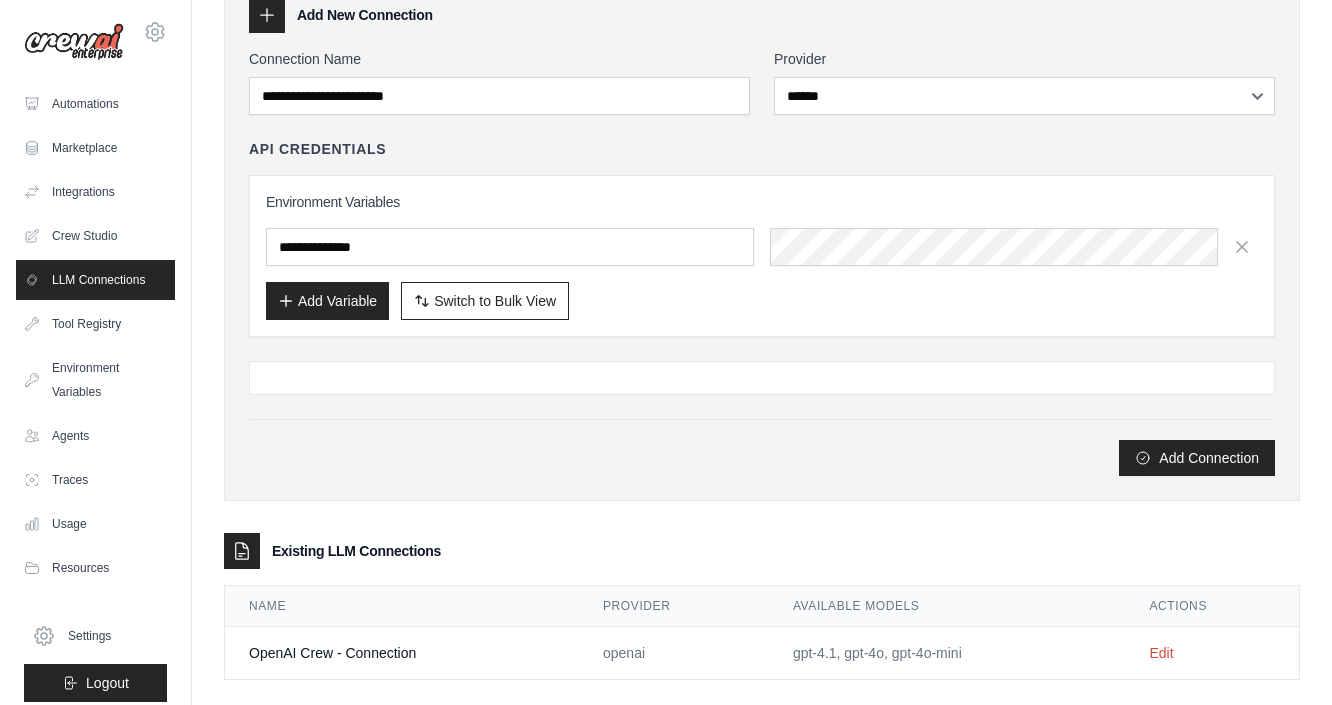 scroll, scrollTop: 200, scrollLeft: 0, axis: vertical 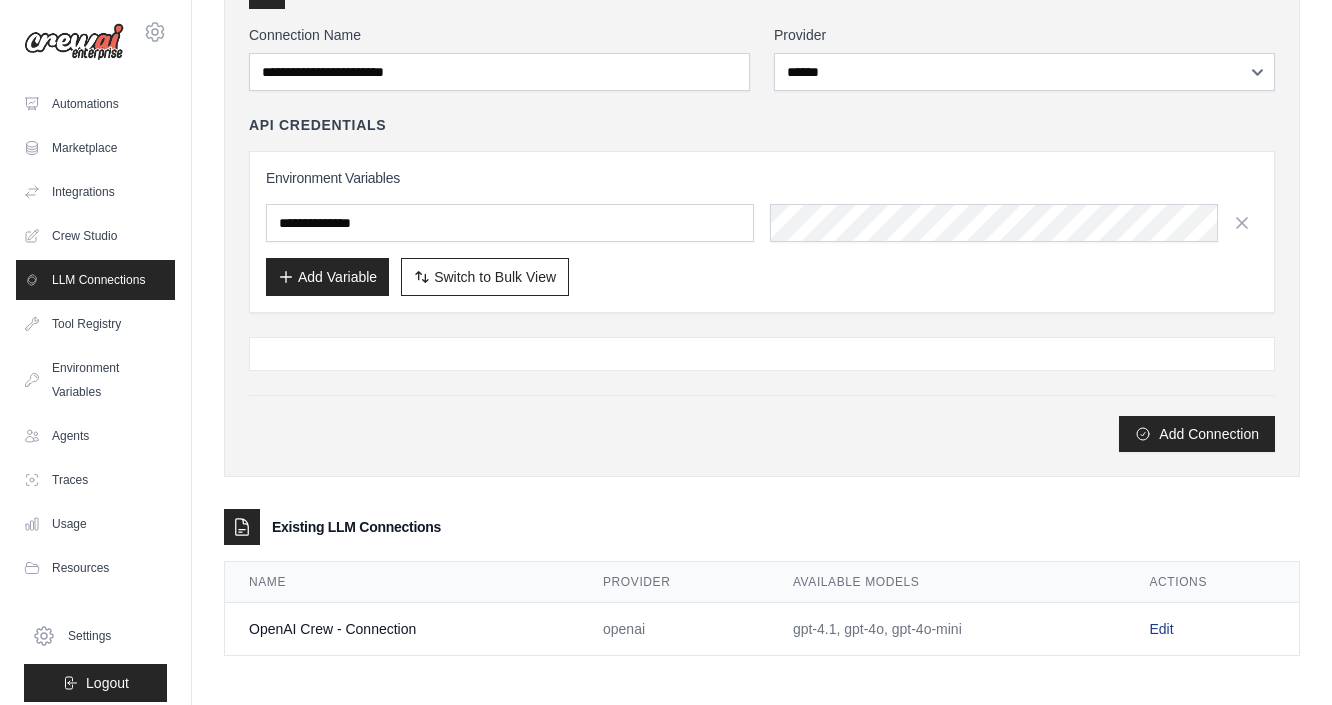 click on "Edit" at bounding box center [1161, 629] 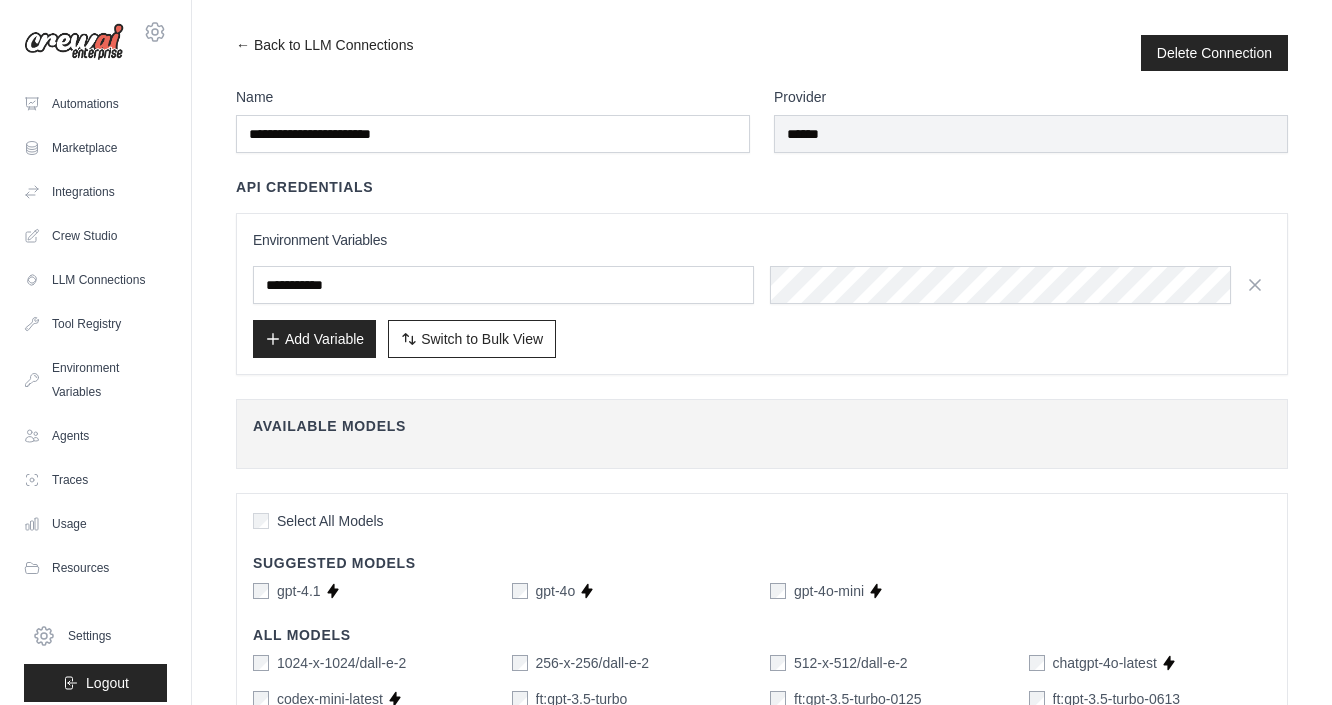 scroll, scrollTop: 0, scrollLeft: 0, axis: both 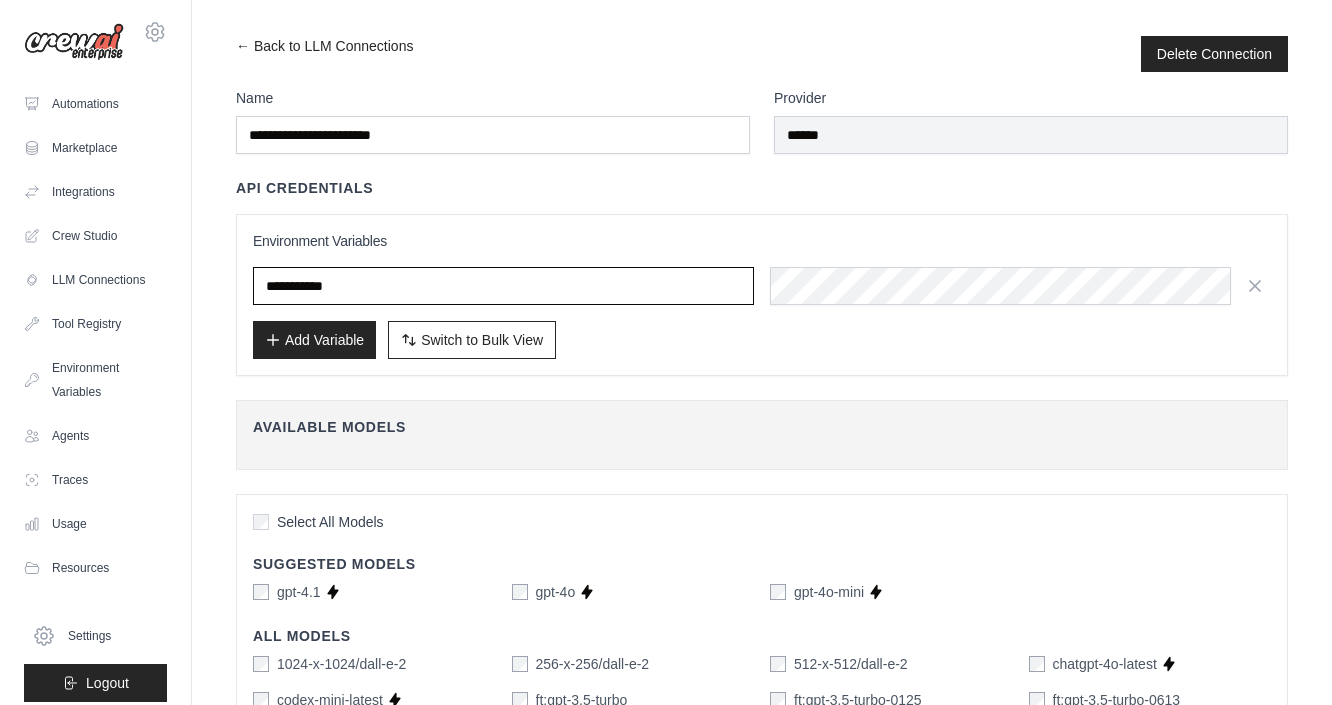 click at bounding box center (503, 286) 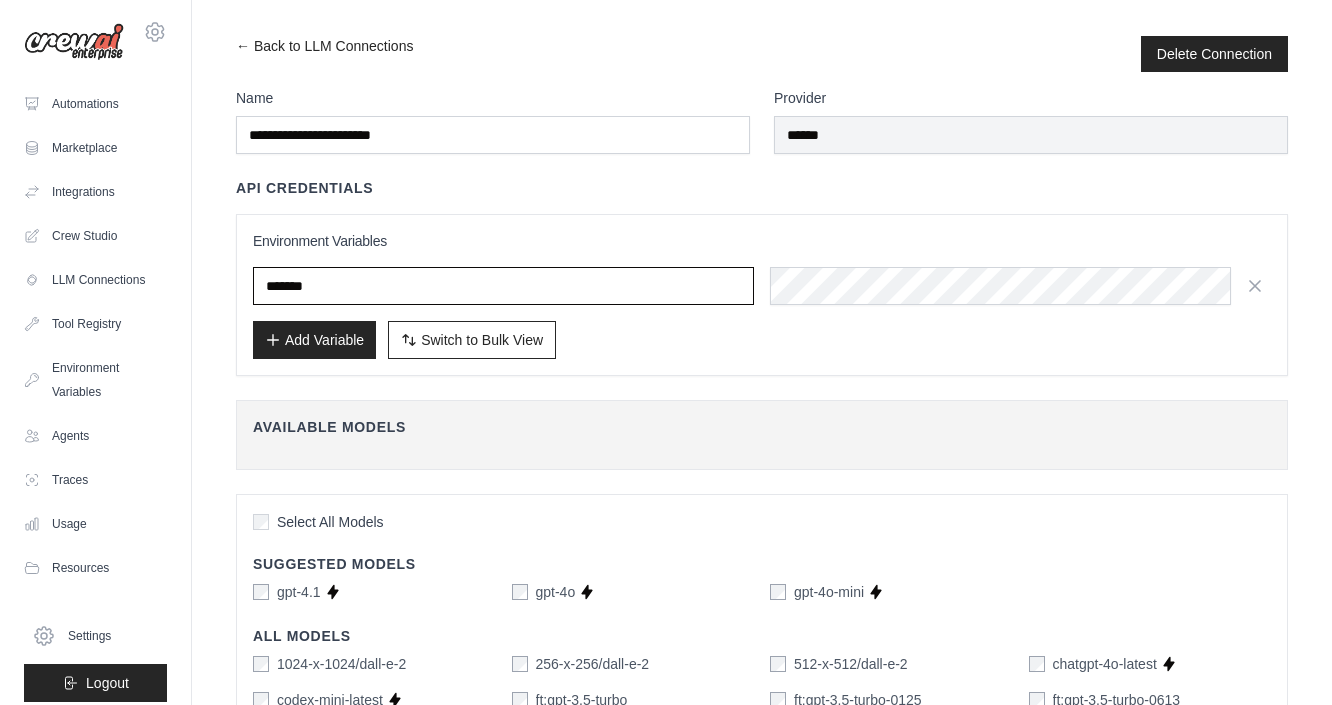 type on "*******" 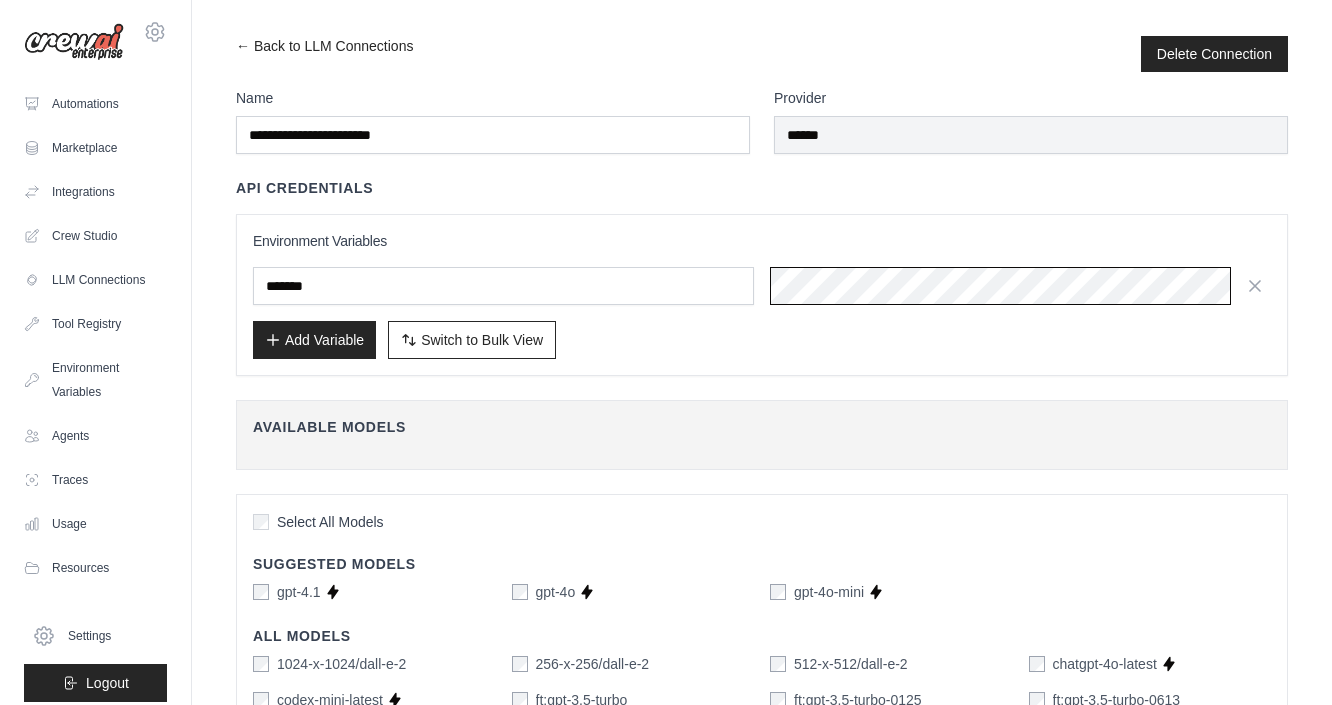 scroll, scrollTop: 0, scrollLeft: 0, axis: both 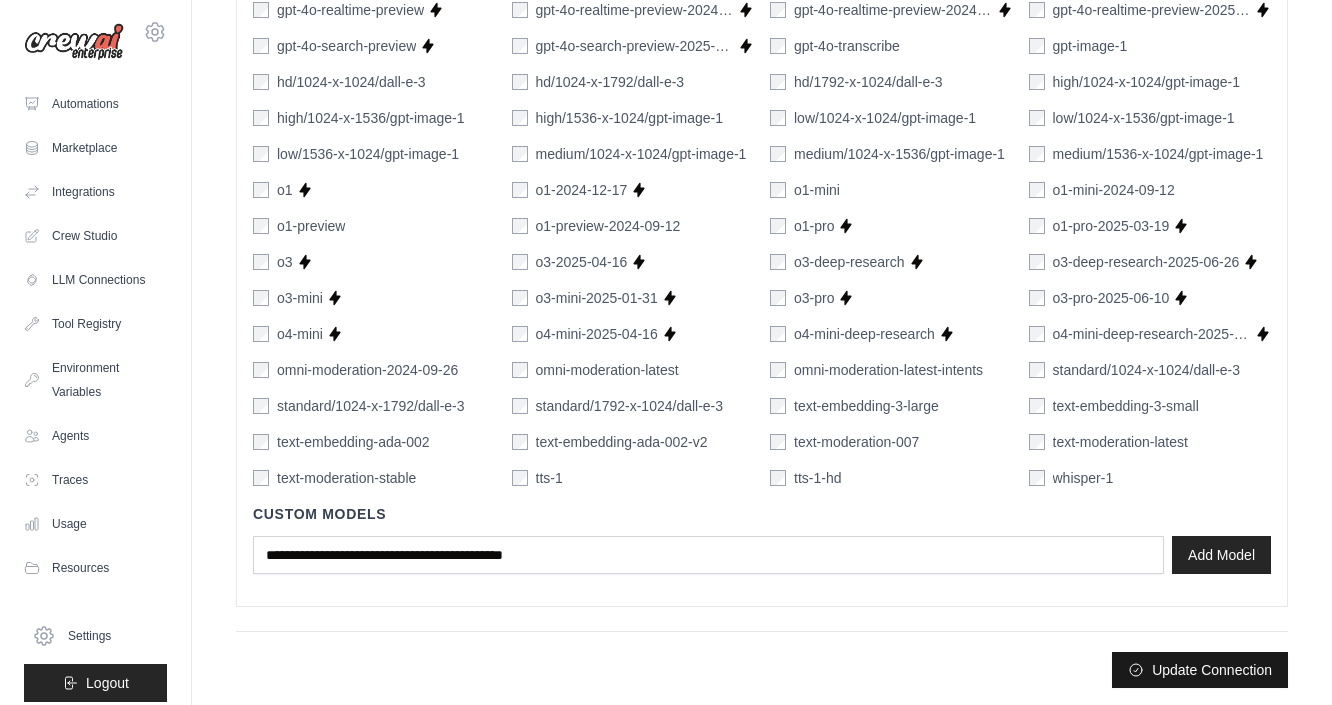 click on "Update Connection" at bounding box center [1200, 670] 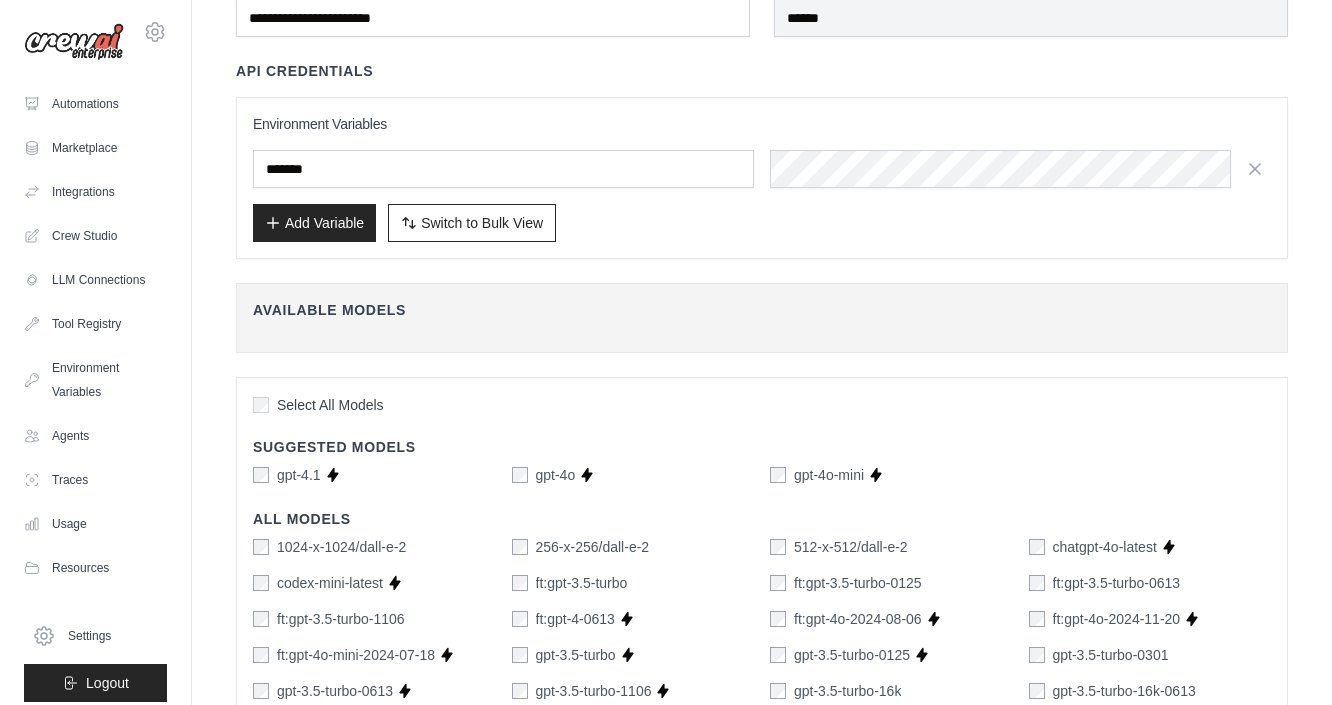 scroll, scrollTop: 0, scrollLeft: 0, axis: both 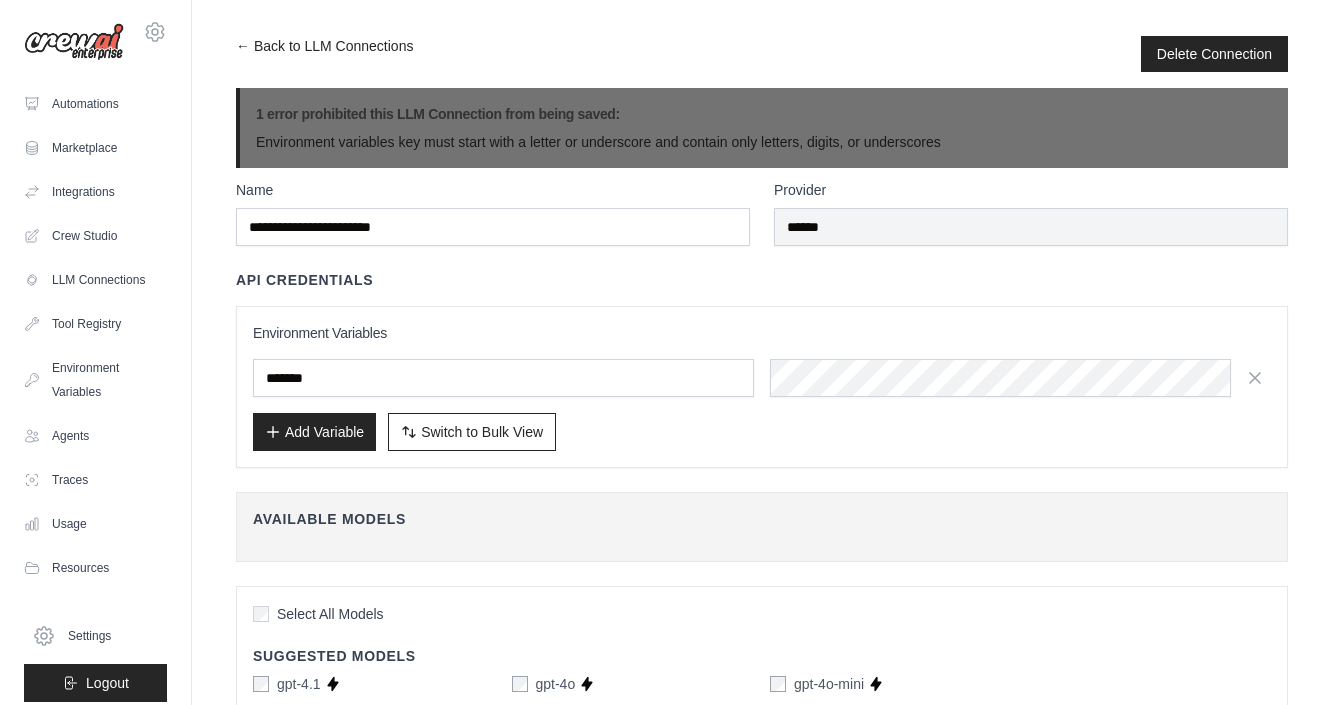 drag, startPoint x: 1224, startPoint y: 47, endPoint x: 1244, endPoint y: 75, distance: 34.4093 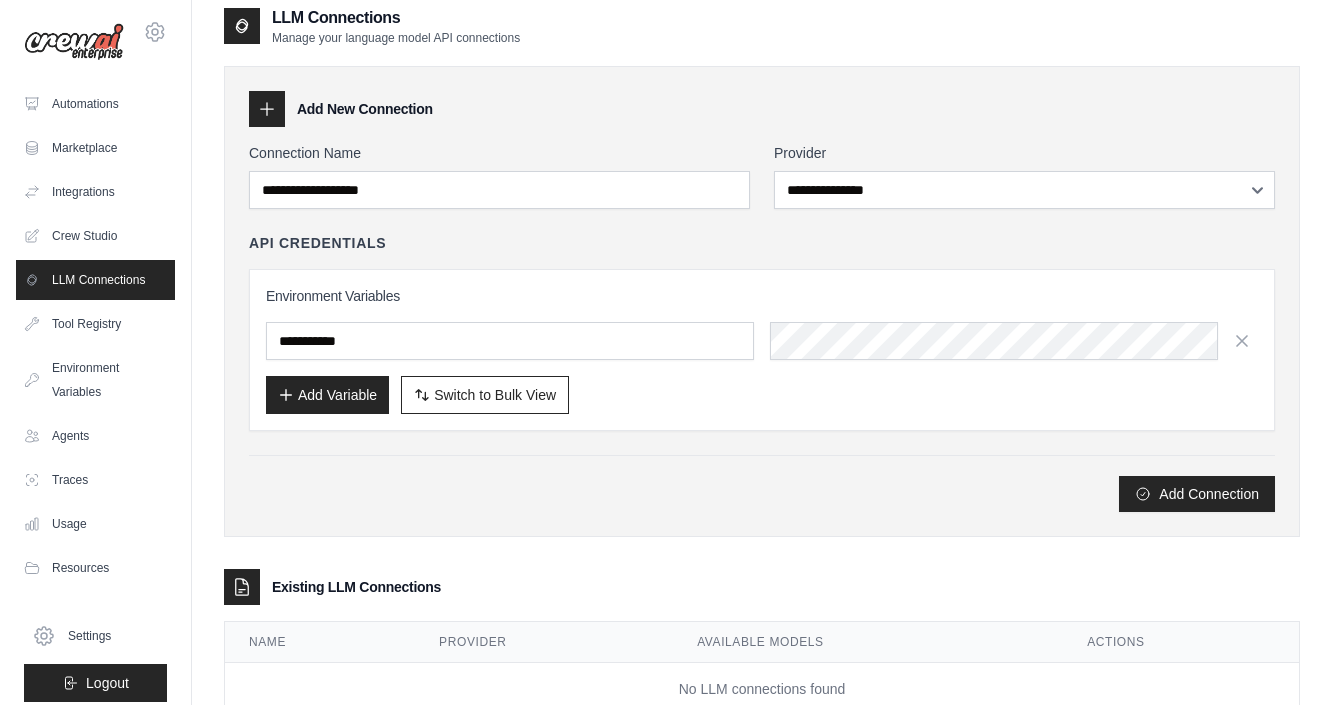 scroll, scrollTop: 0, scrollLeft: 0, axis: both 